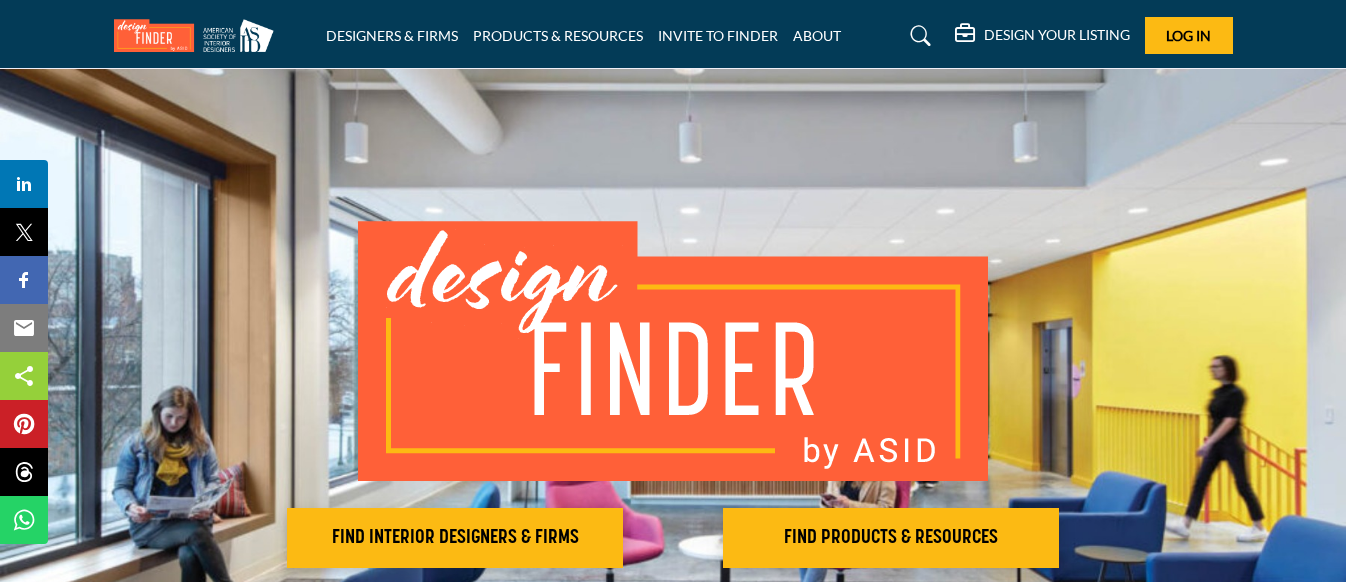 scroll, scrollTop: 0, scrollLeft: 0, axis: both 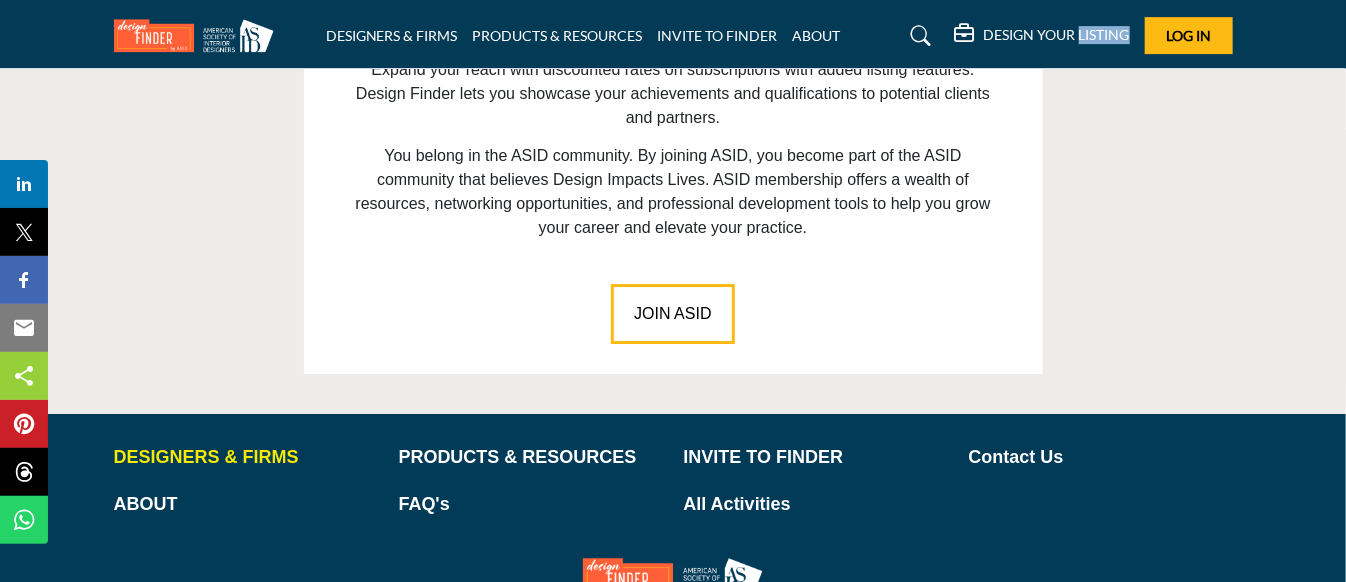 click on "DESIGNERS & FIRMS" at bounding box center (246, 457) 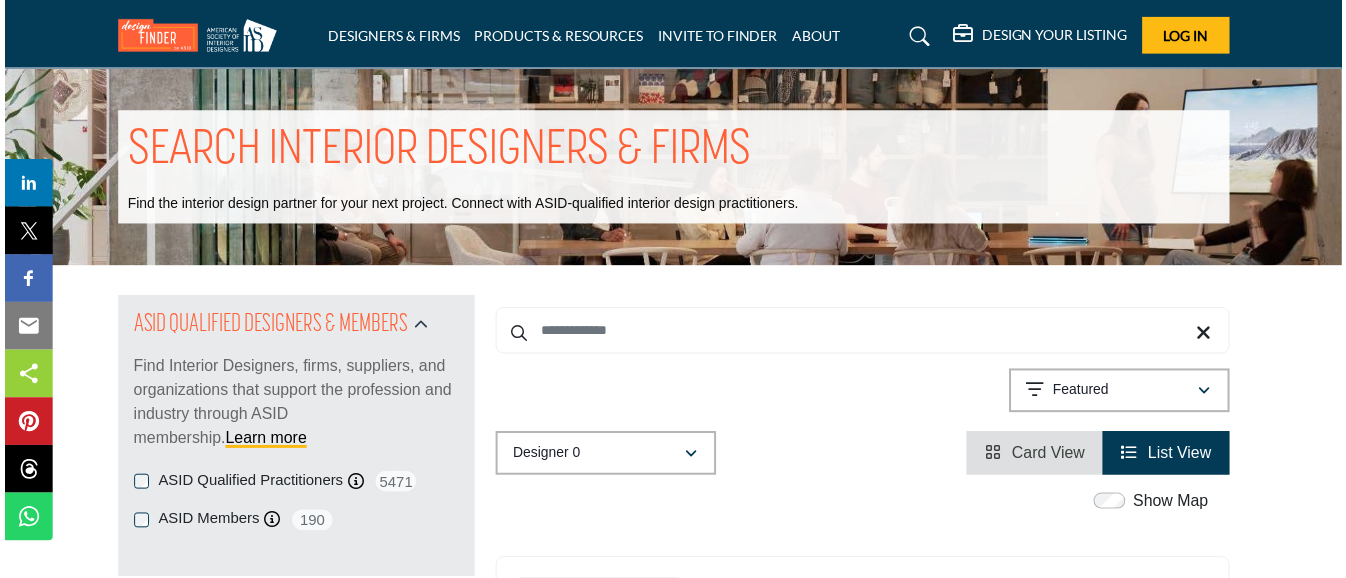 scroll, scrollTop: 0, scrollLeft: 0, axis: both 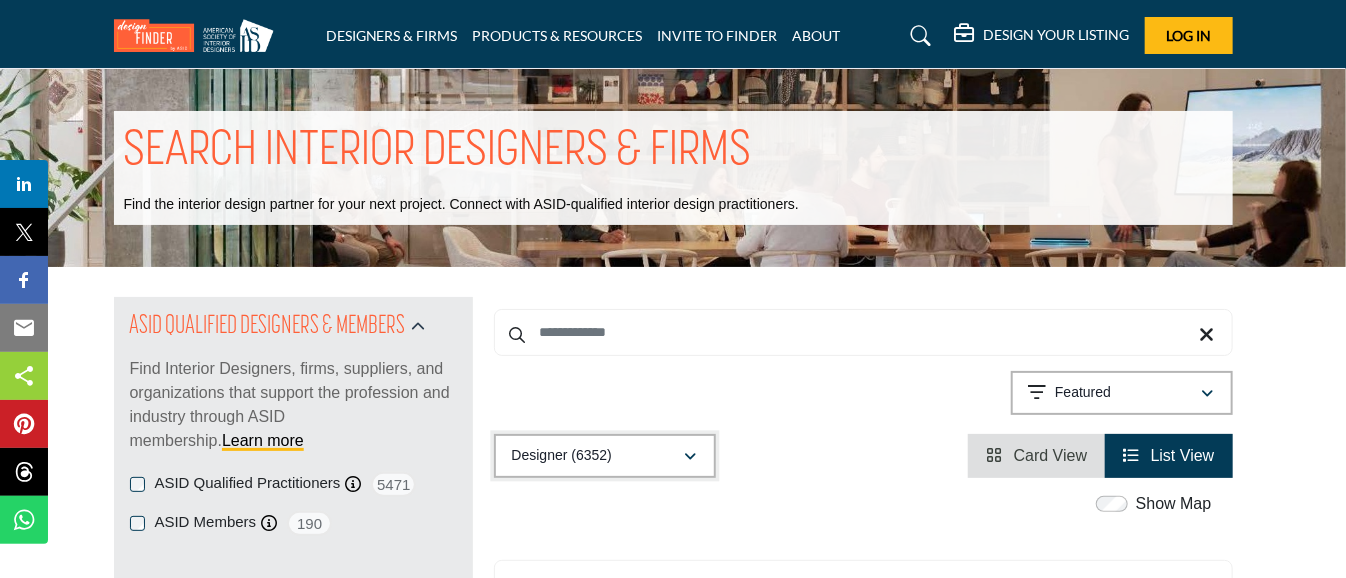 click at bounding box center [691, 457] 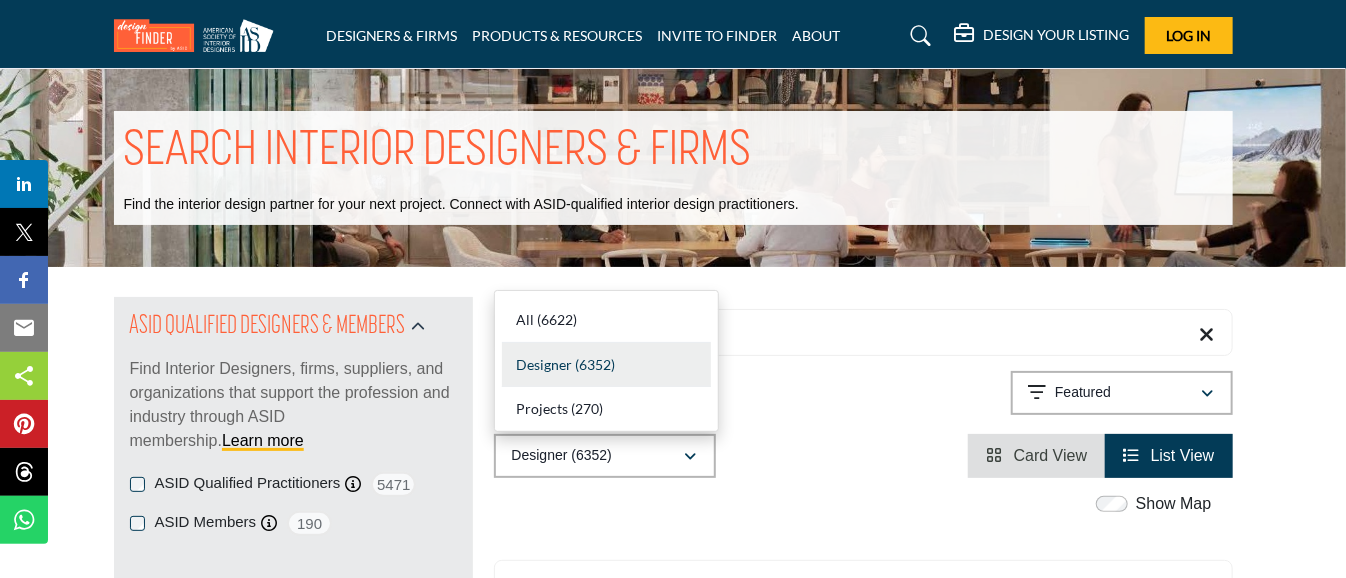 click on "Designer" at bounding box center (544, 364) 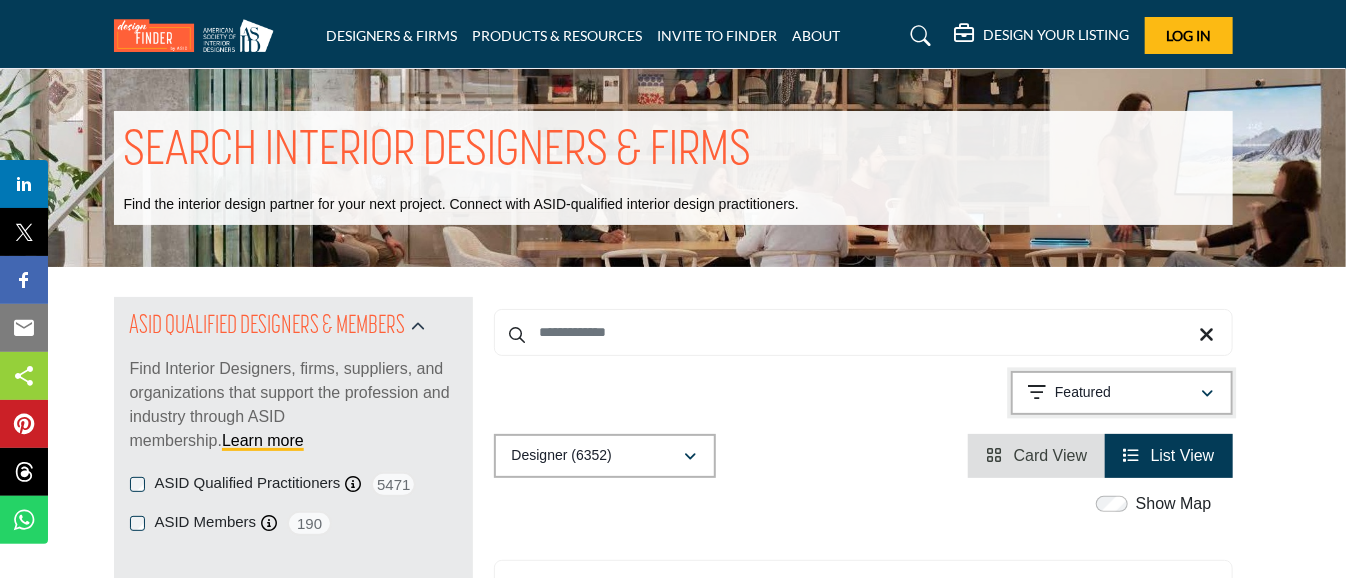 click at bounding box center [1208, 394] 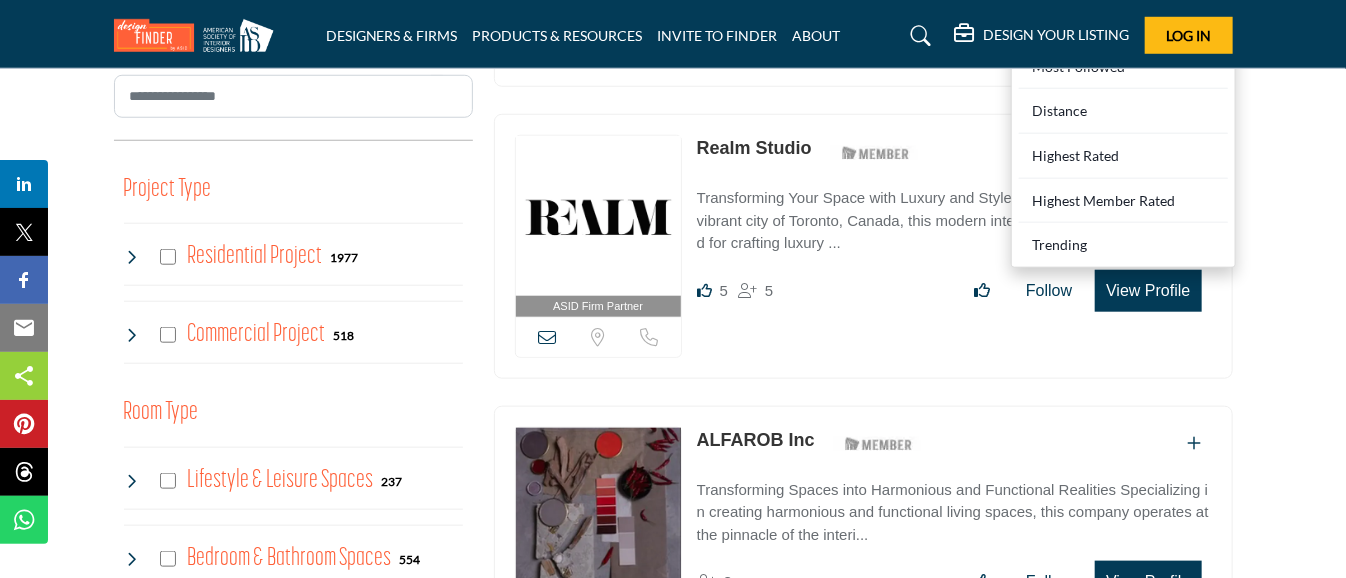 scroll, scrollTop: 700, scrollLeft: 0, axis: vertical 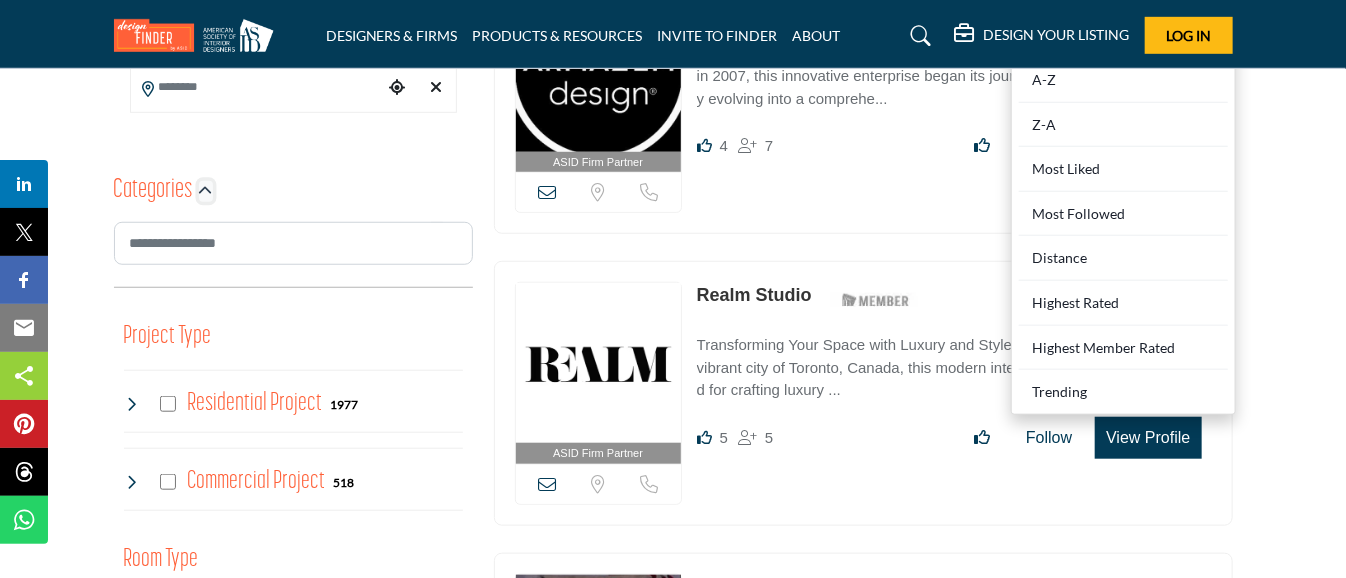 click at bounding box center [206, 191] 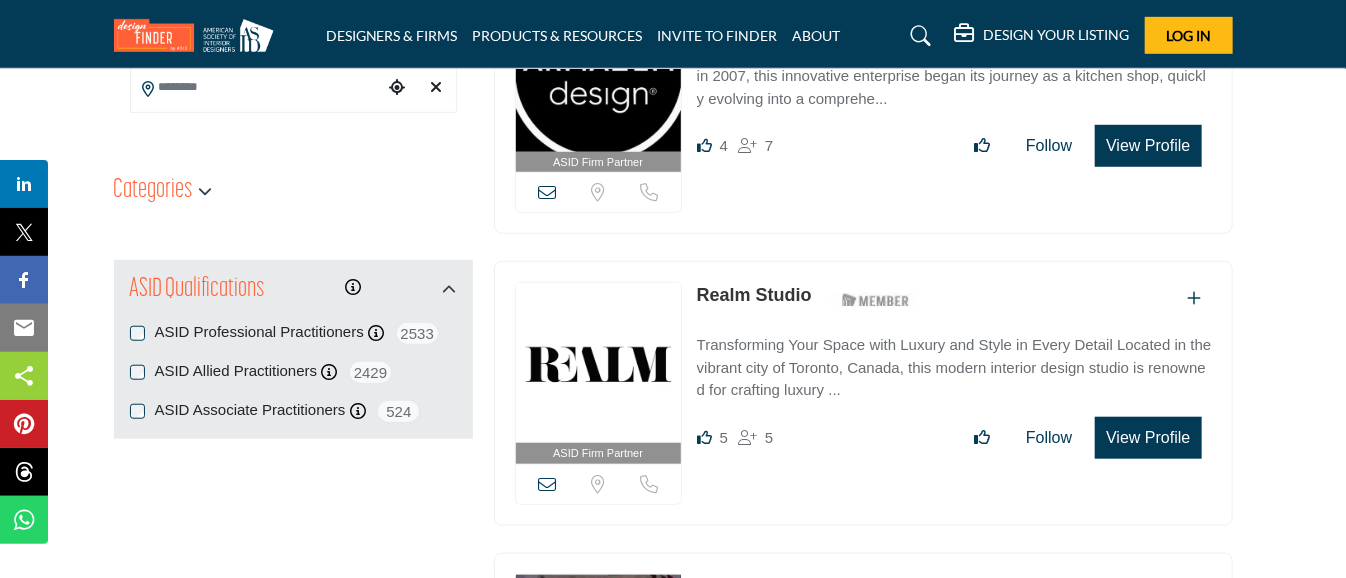 click on "ASID Qualifications
ASID Professional Practitioners
ASID Professional Practitioners have successfully passed an ASID-approved qualification examination.
2533
ASID Allied Practitioners
ASID Allied Practitioners have successfully completed a degree with a major in interior design or architecture.
2429" at bounding box center [293, 349] 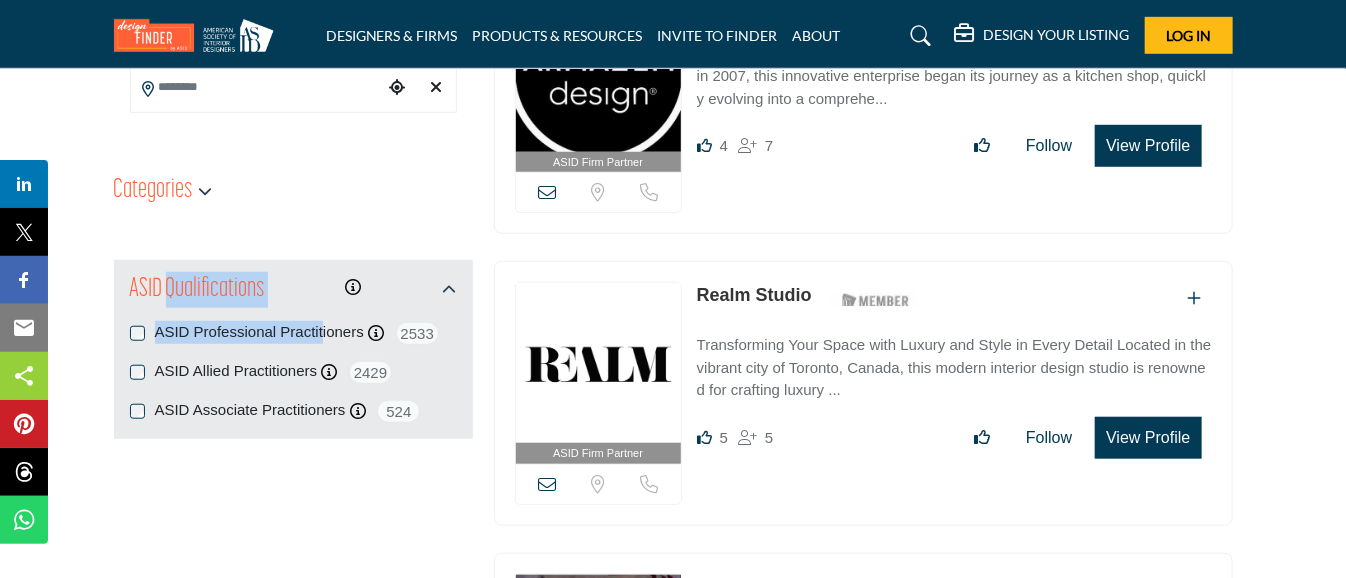 scroll, scrollTop: 619, scrollLeft: 0, axis: vertical 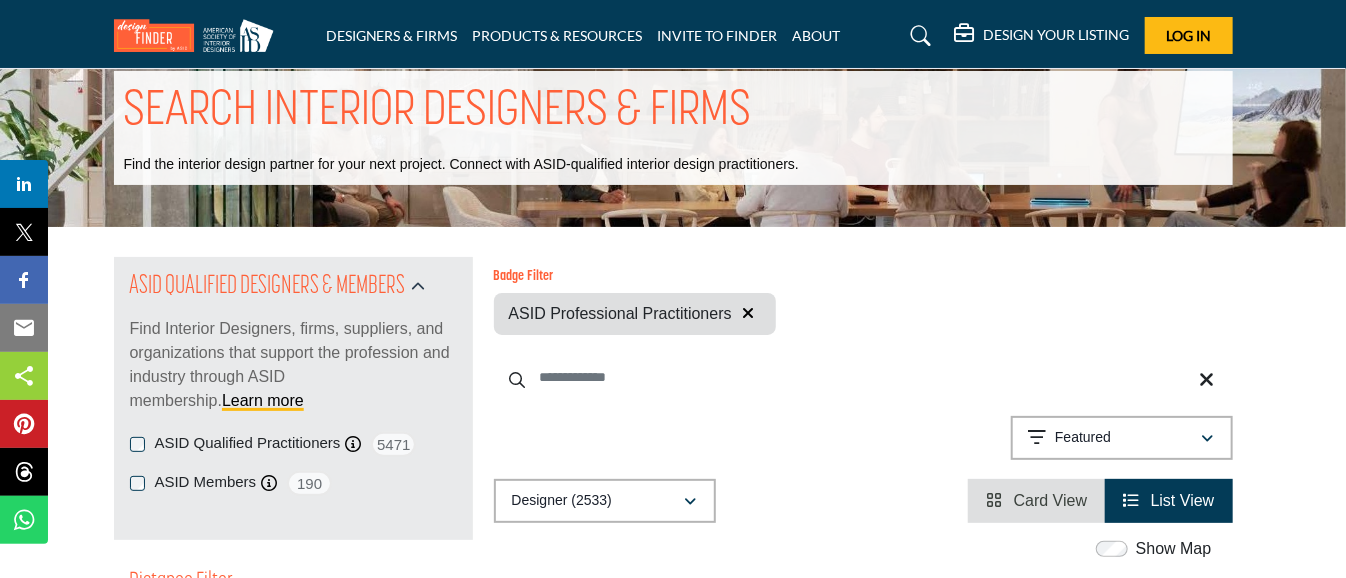 click at bounding box center (863, 377) 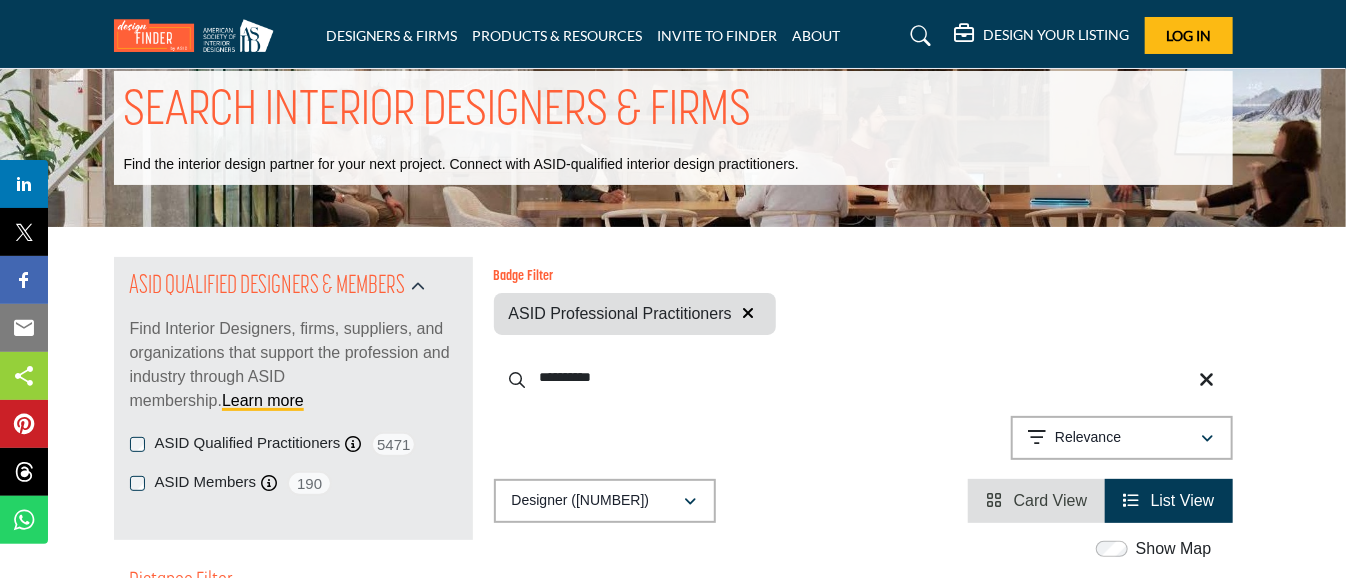 type on "**********" 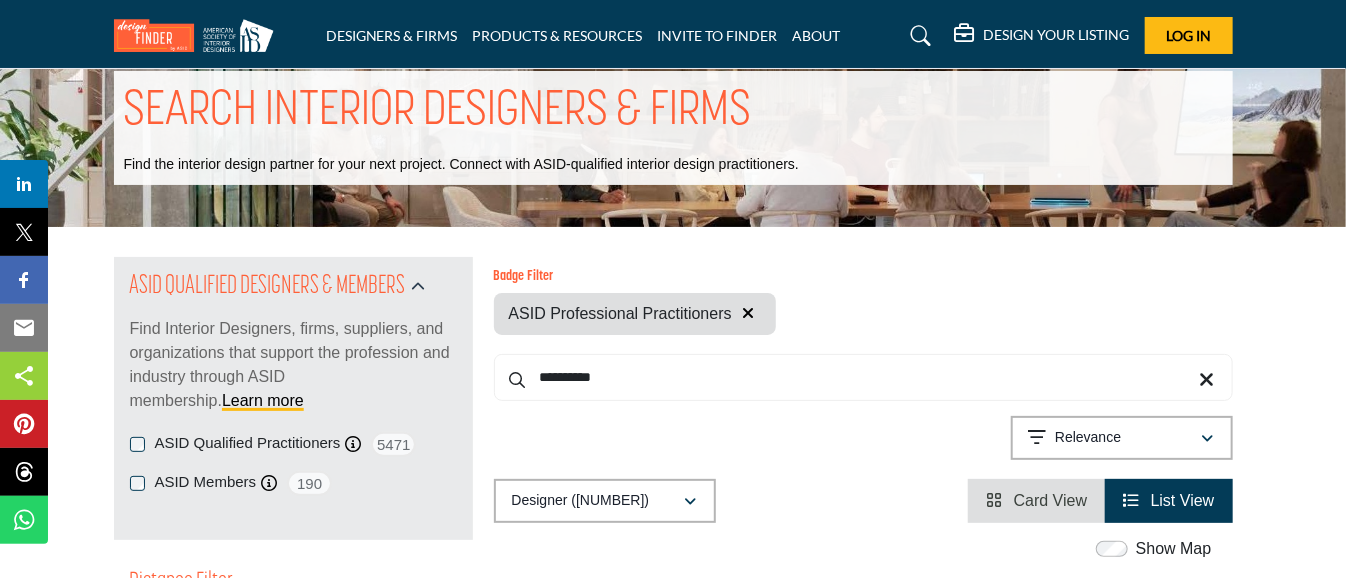click at bounding box center [518, 380] 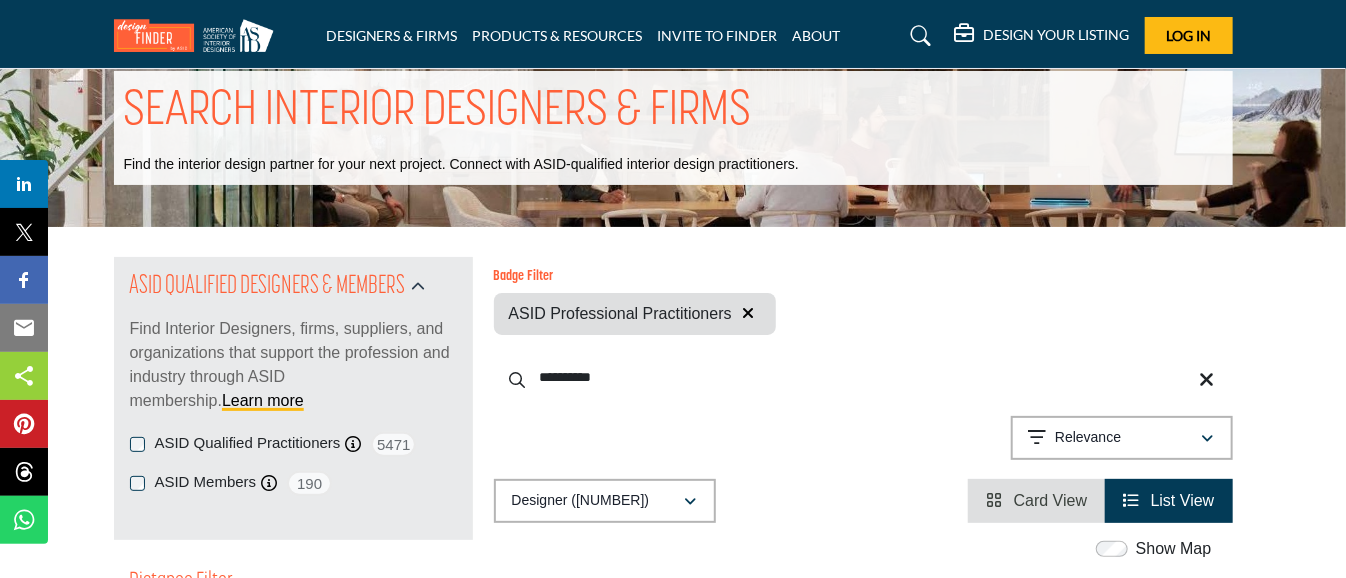 click on "**********" at bounding box center (863, 377) 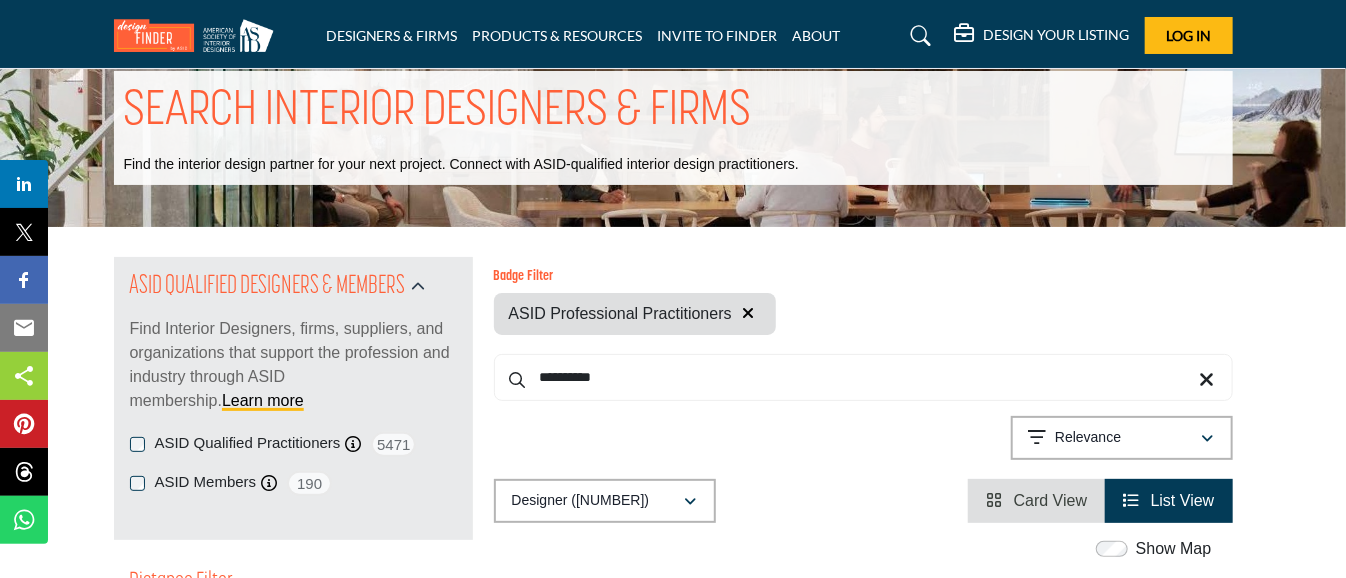 click at bounding box center [518, 380] 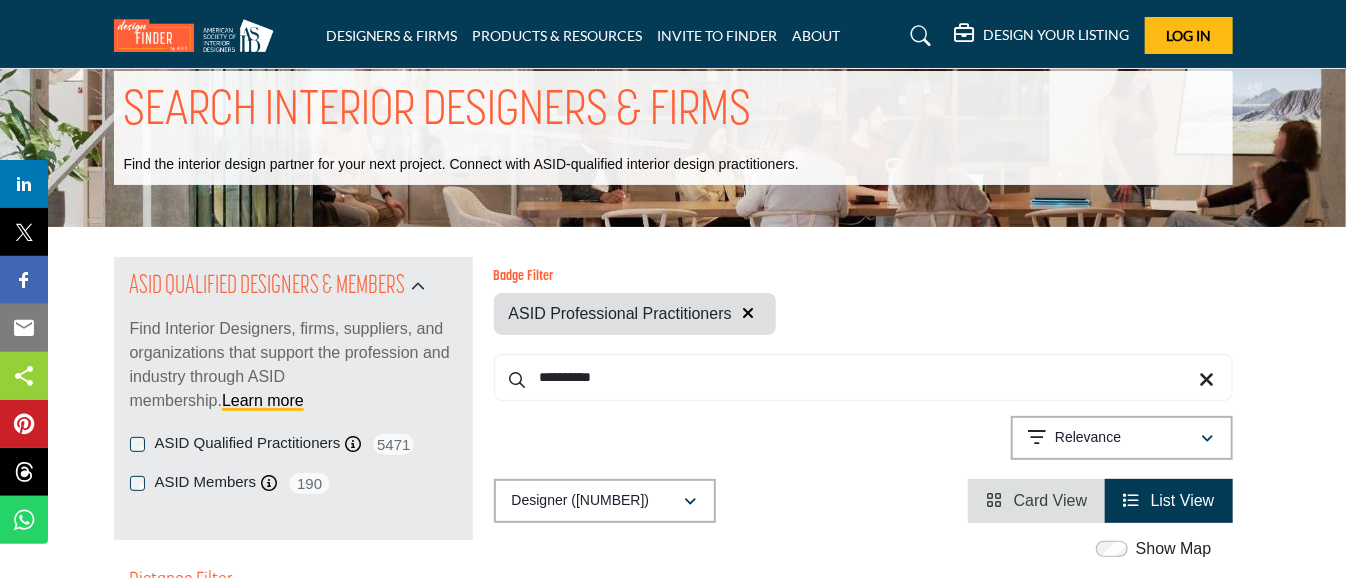 click on "ASID Qualified Practitioners
ASID Qualified Practitioner who validates work and experience to hold an ASID designation.
5471" at bounding box center [293, 444] 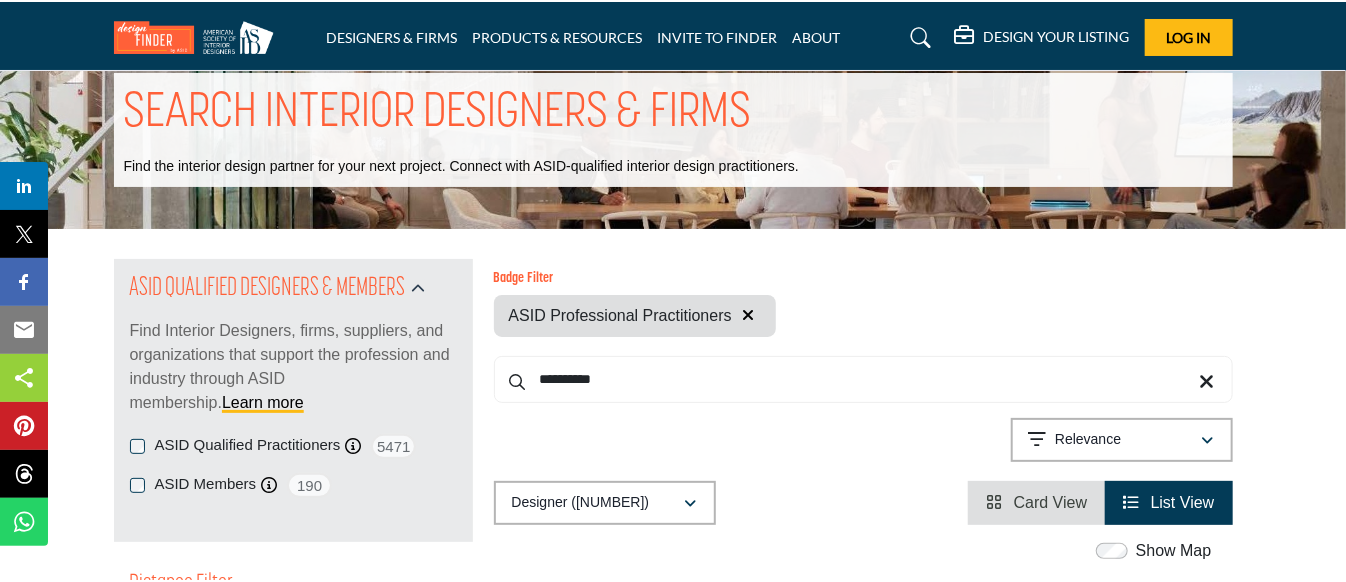 scroll, scrollTop: 0, scrollLeft: 0, axis: both 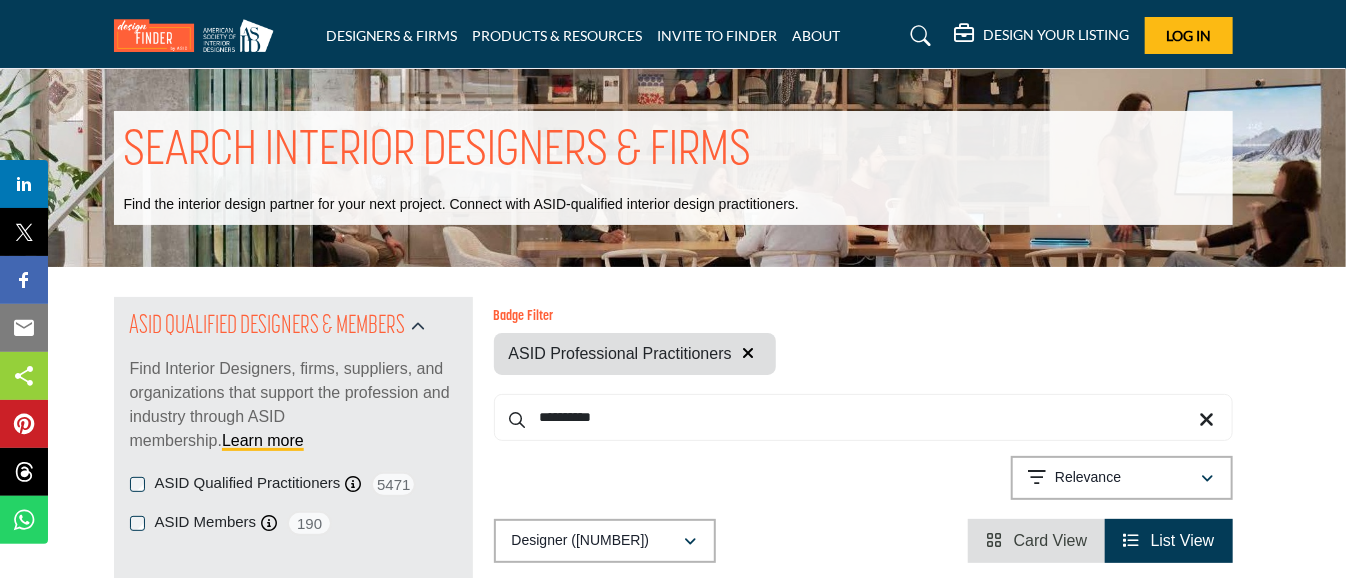 click on "ASID QUALIFIED DESIGNERS & MEMBERS
Find Interior Designers, firms, suppliers, and organizations that support the profession and industry through ASID membership.  Learn more
ASID Qualified Practitioners
5471" at bounding box center (673, 3666) 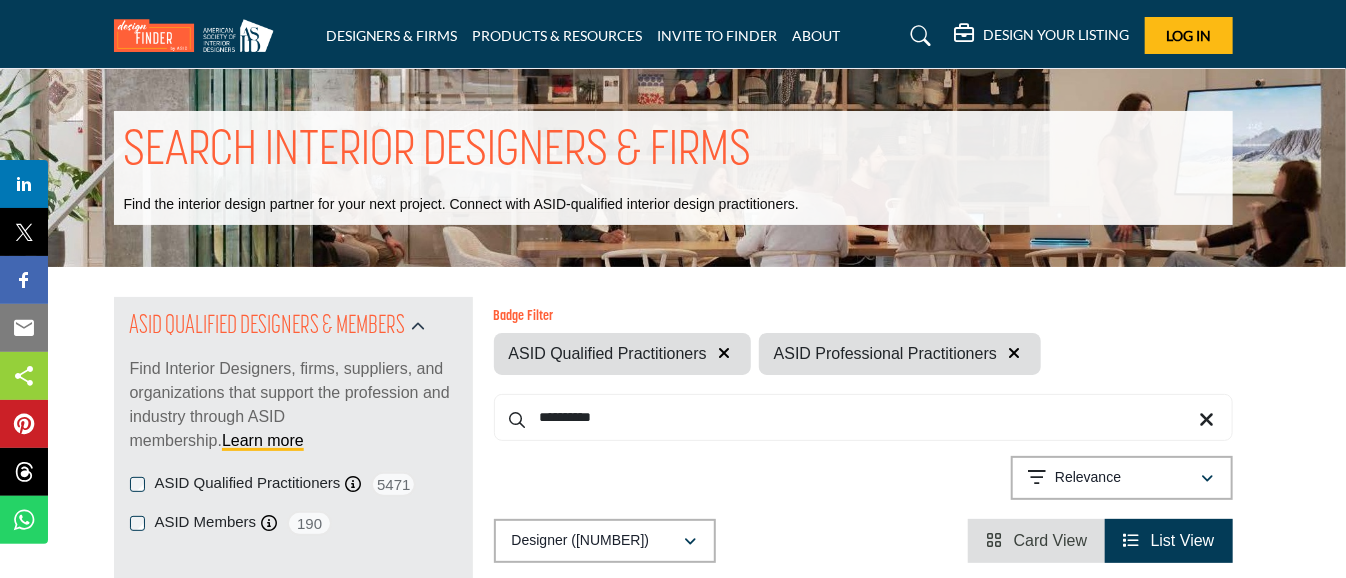 drag, startPoint x: 66, startPoint y: 514, endPoint x: 84, endPoint y: 414, distance: 101.607086 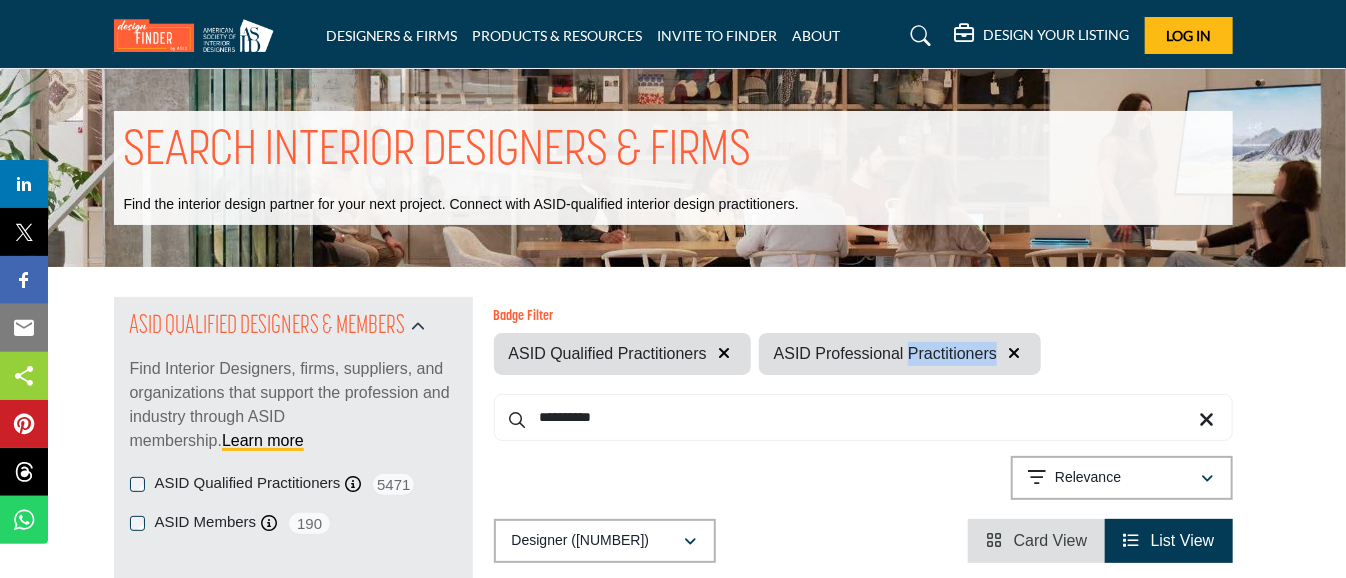 click on "ASID Professional Practitioners" at bounding box center (885, 354) 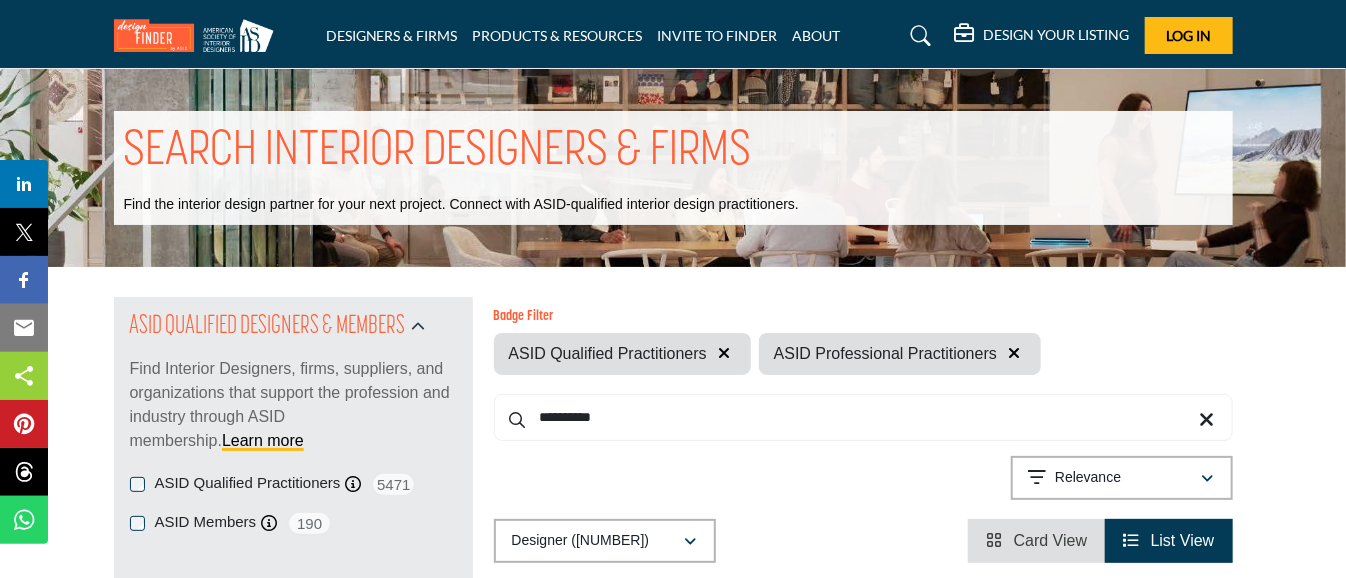 click on "ASID Professional Practitioners" at bounding box center (900, 354) 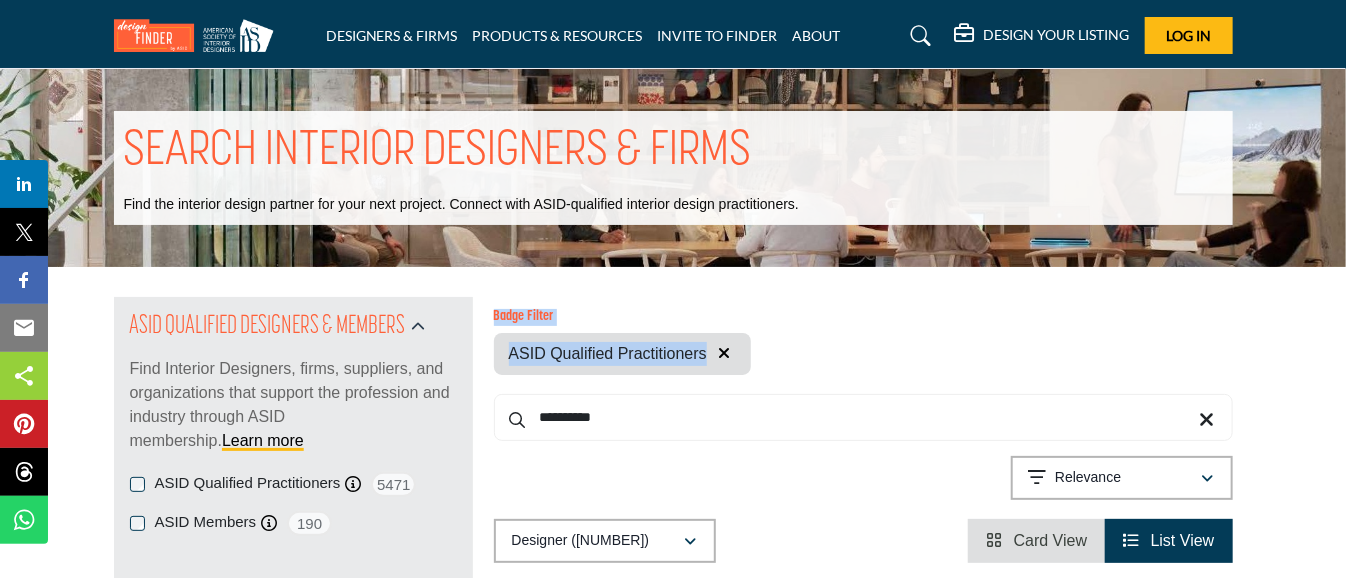click on "Card View" at bounding box center [1051, 540] 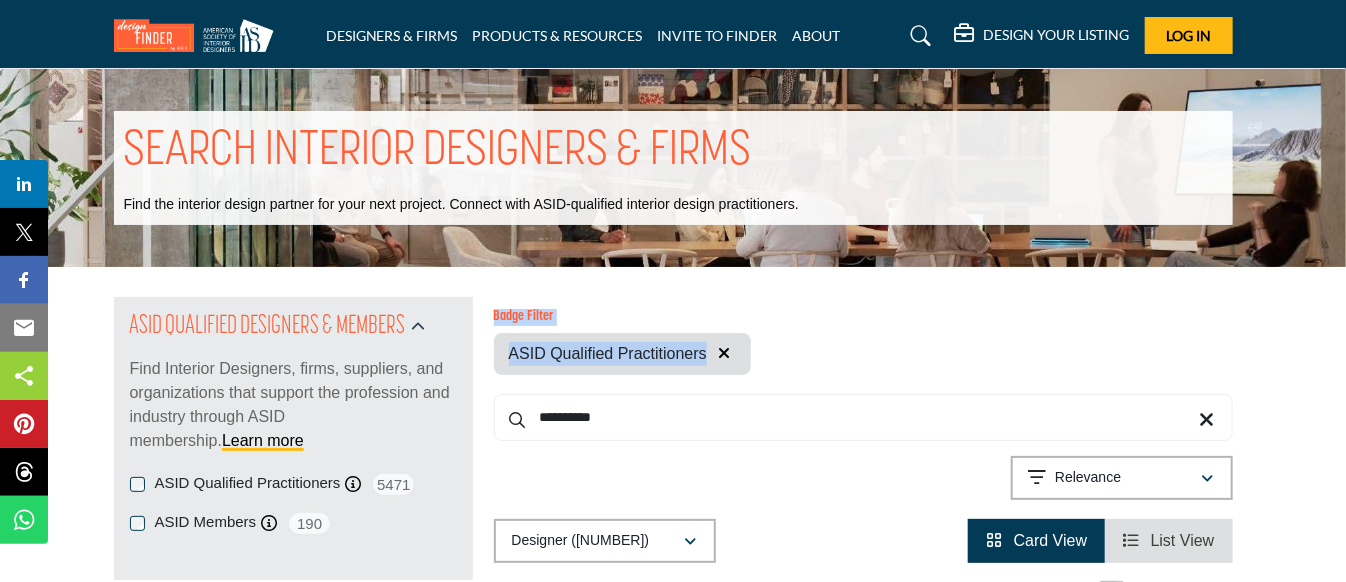 click on "List View" at bounding box center [1183, 540] 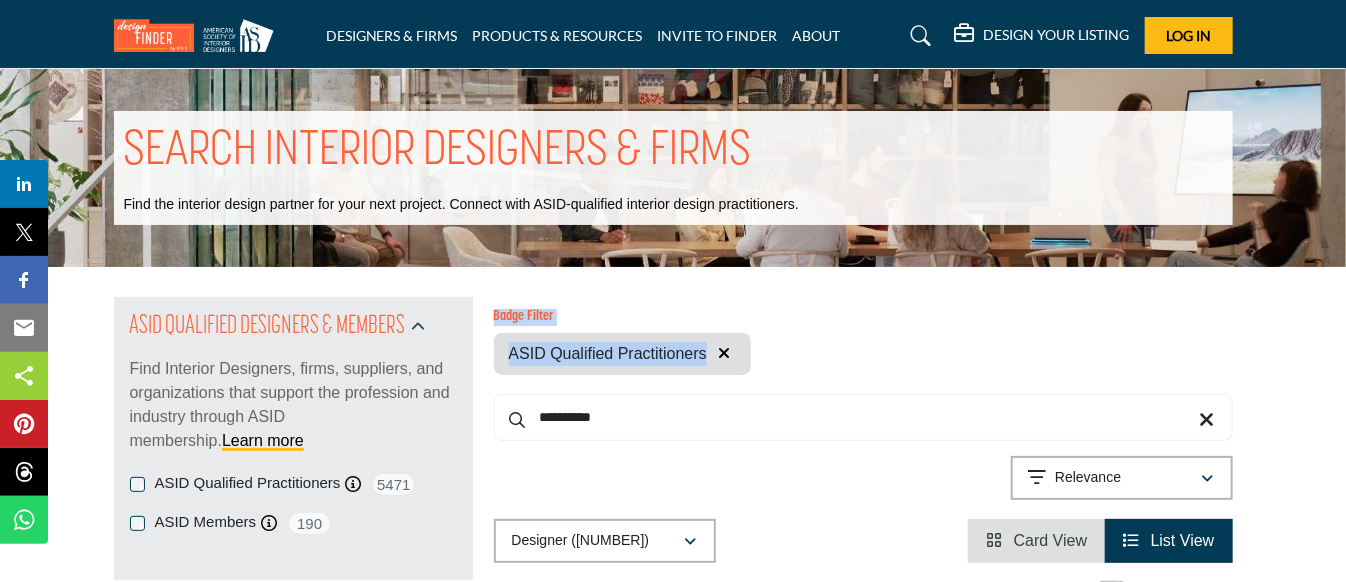 click on "List View" at bounding box center (1183, 540) 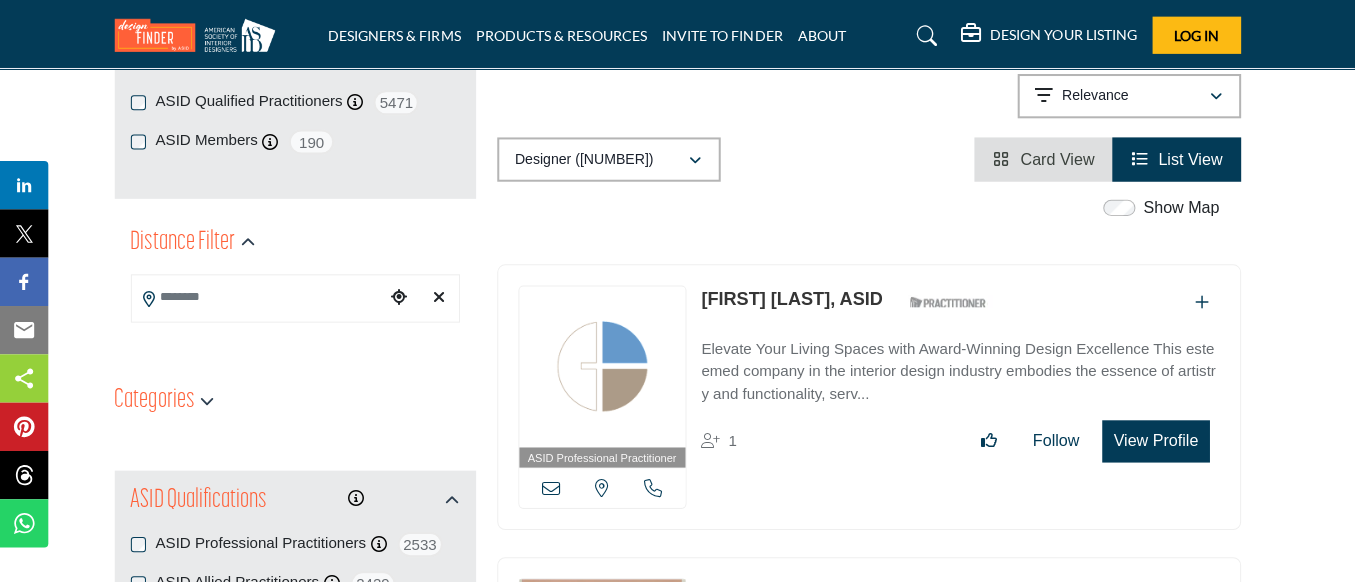 scroll, scrollTop: 383, scrollLeft: 0, axis: vertical 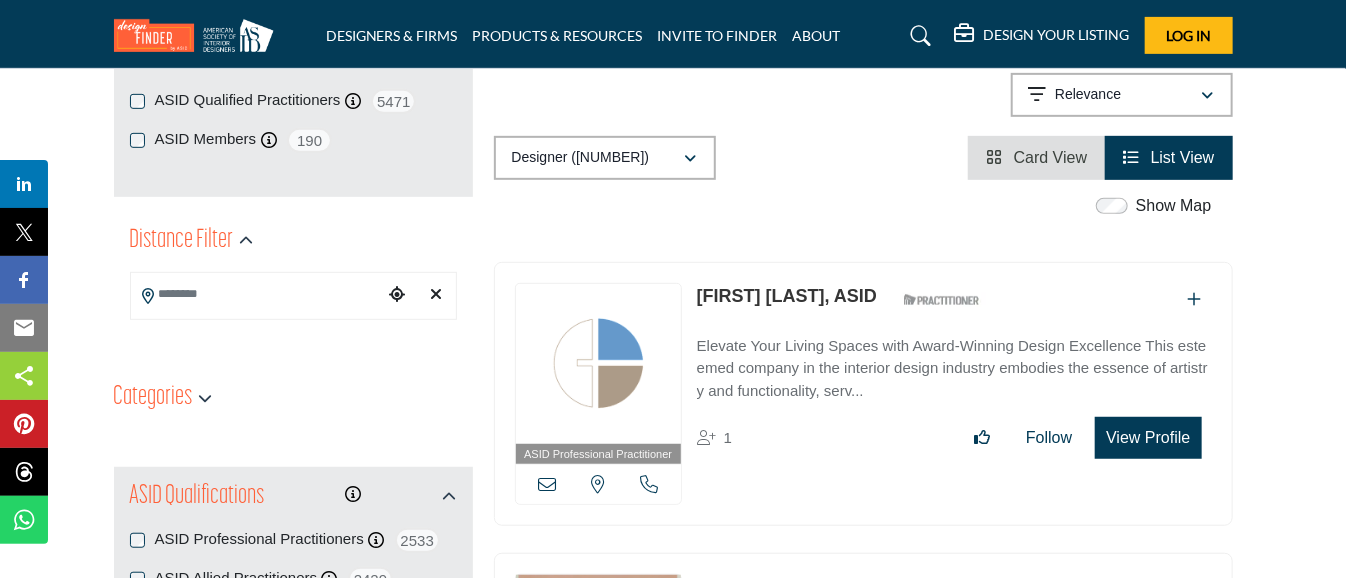 click on "View Profile" at bounding box center [1148, 438] 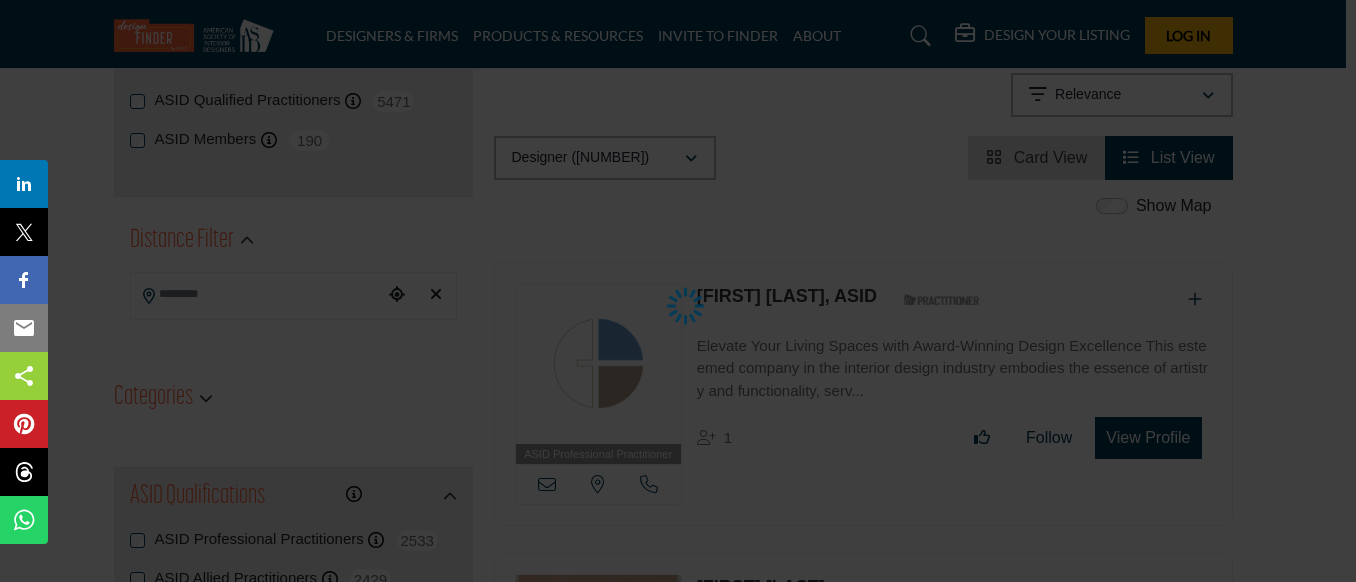 click at bounding box center (678, 291) 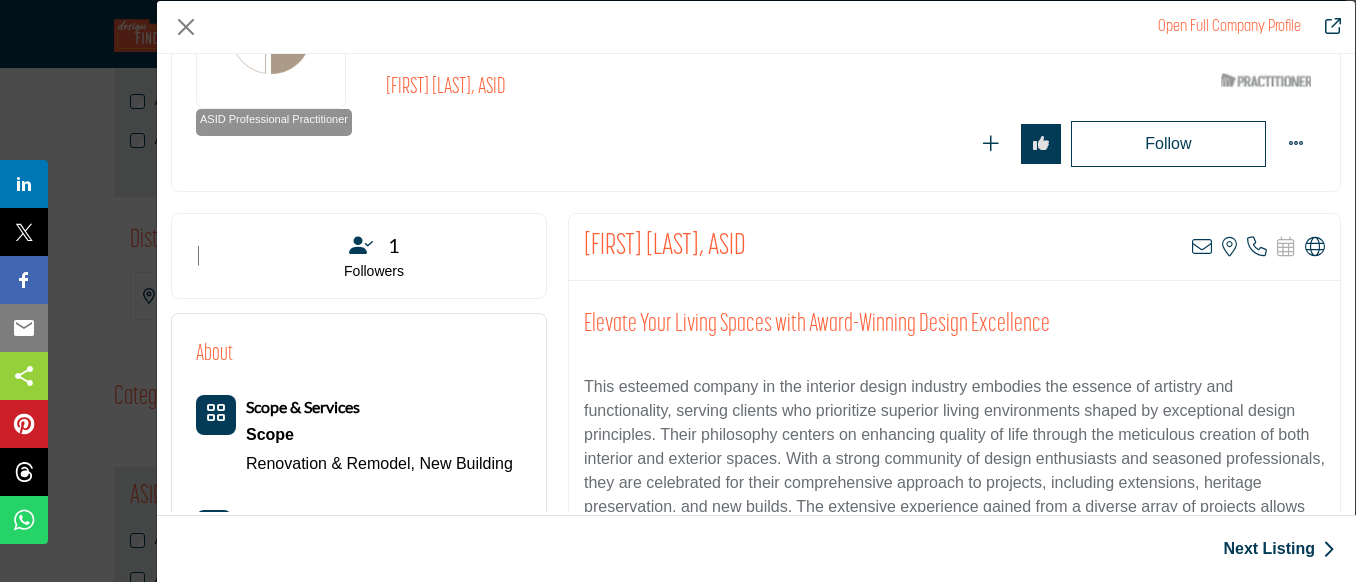 scroll, scrollTop: 243, scrollLeft: 0, axis: vertical 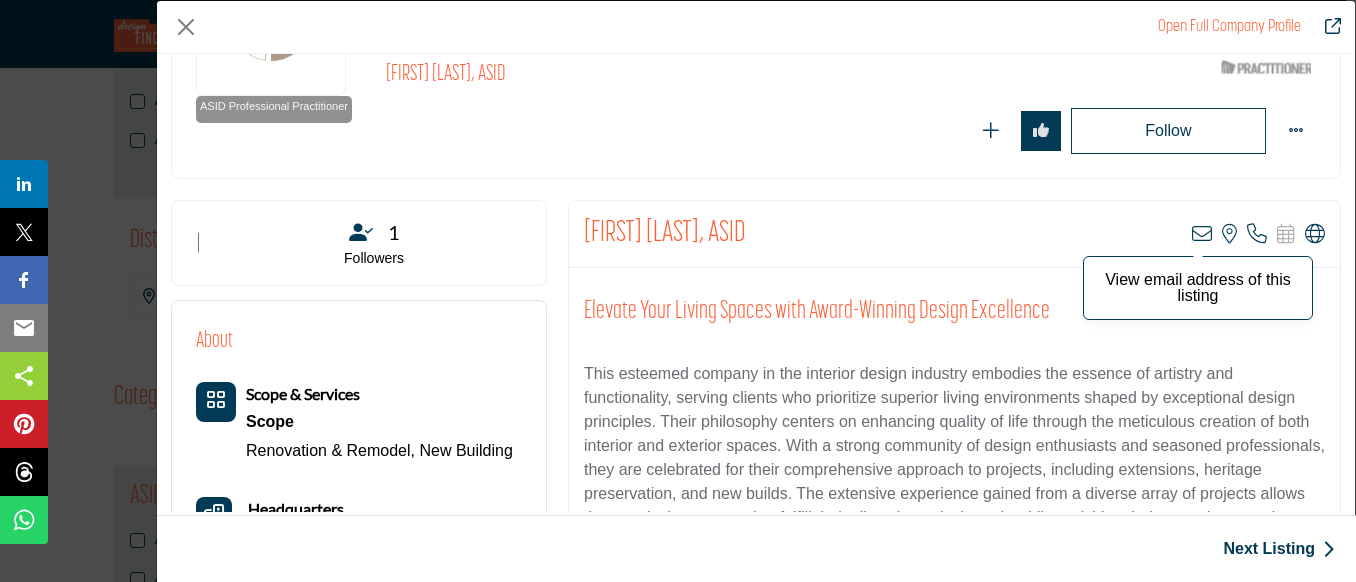 click at bounding box center [1202, 234] 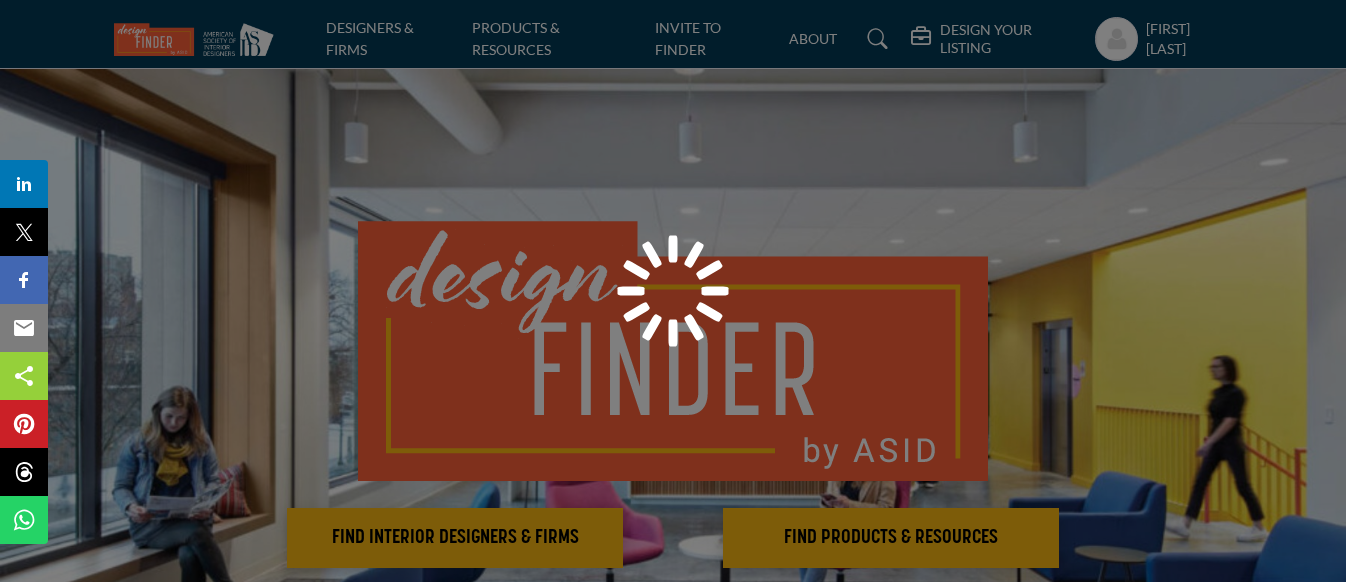 scroll, scrollTop: 0, scrollLeft: 0, axis: both 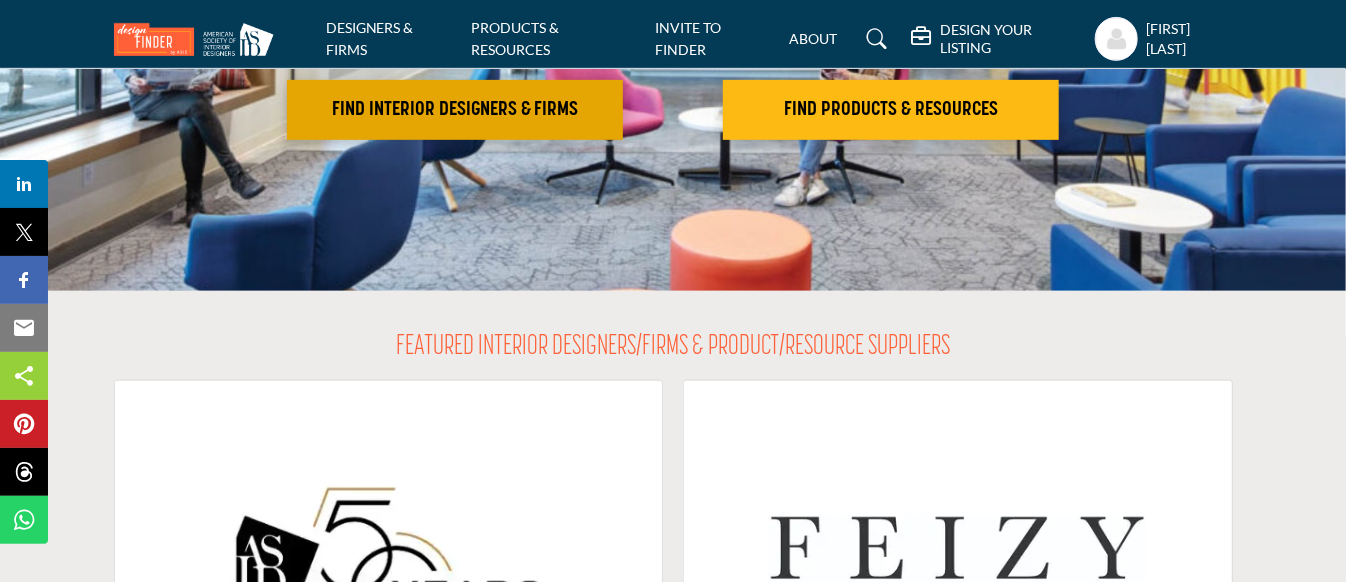 click on "FIND INTERIOR DESIGNERS & FIRMS" at bounding box center [455, 110] 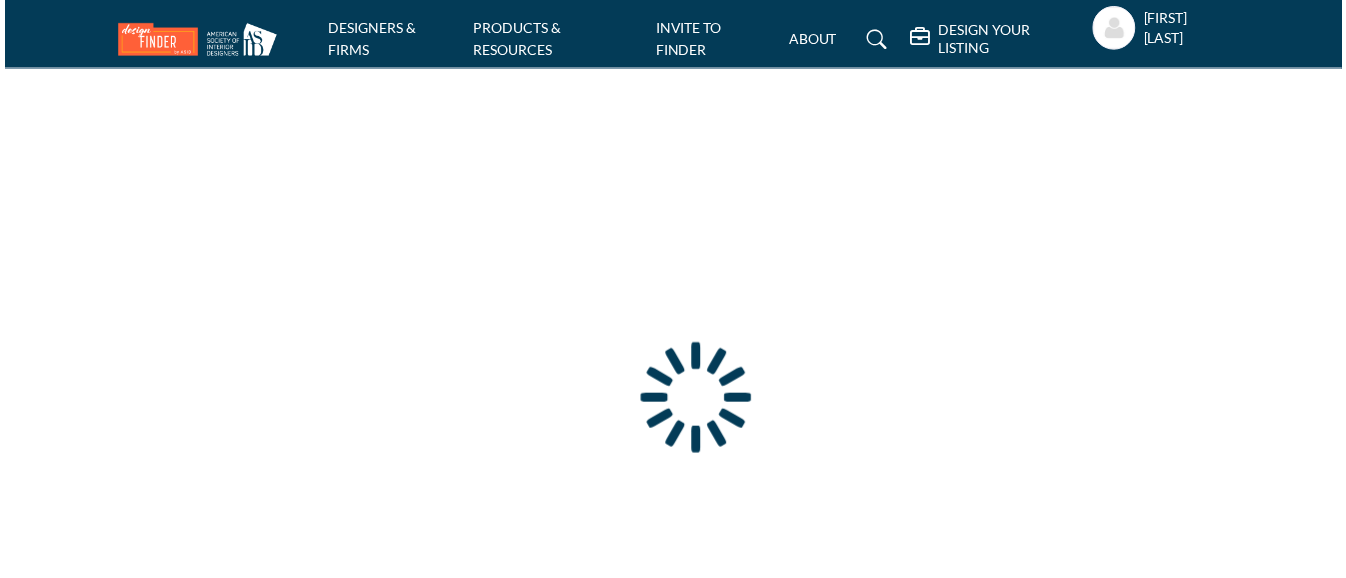 scroll, scrollTop: 0, scrollLeft: 0, axis: both 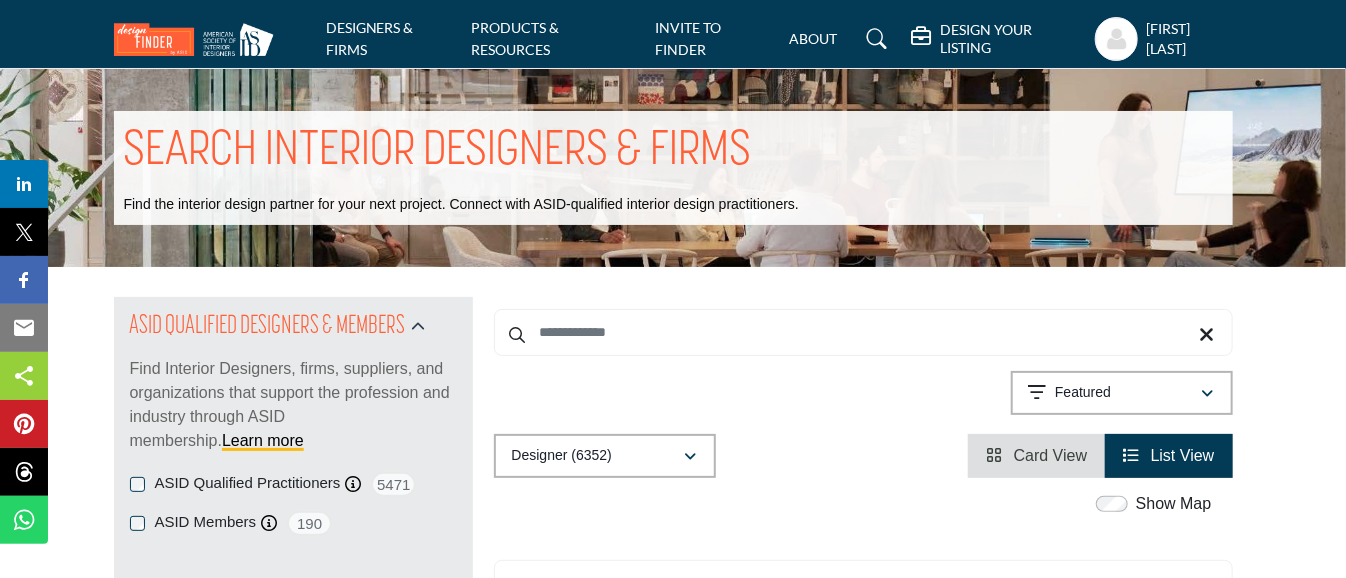 click on "ASID QUALIFIED DESIGNERS & MEMBERS
Find Interior Designers, firms, suppliers, and organizations that support the profession and industry through ASID membership.  Learn more
ASID Qualified Practitioners
ASID Qualified Practitioner who validates work and experience to hold an ASID designation.
5471" at bounding box center (293, 438) 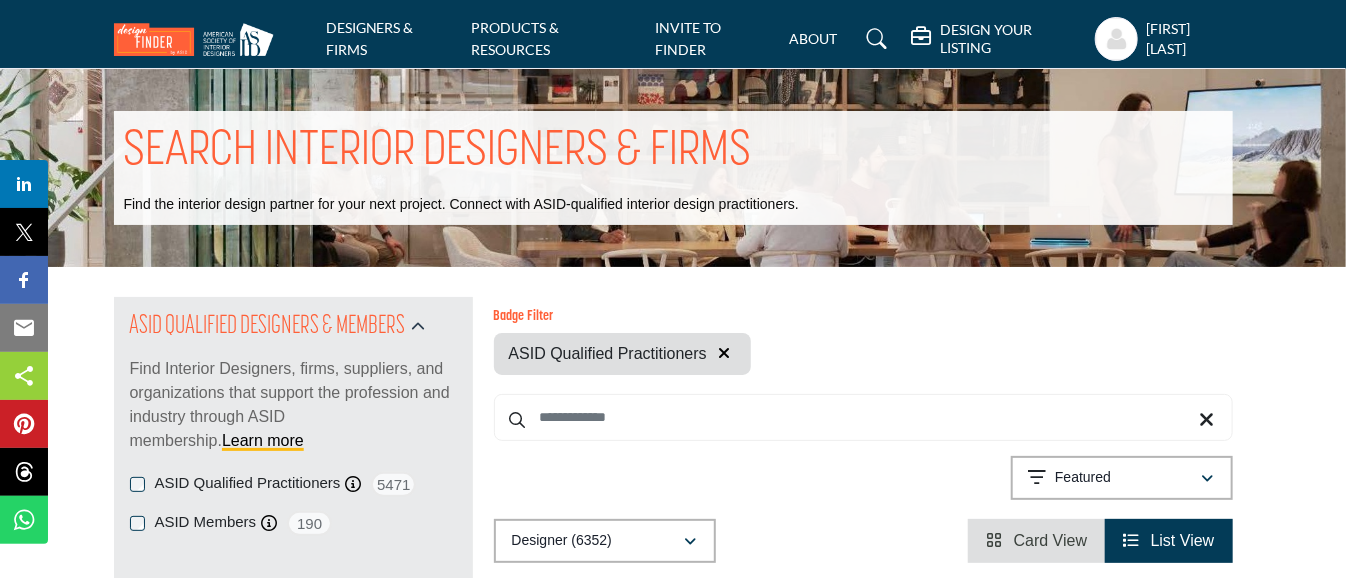 scroll, scrollTop: 253, scrollLeft: 0, axis: vertical 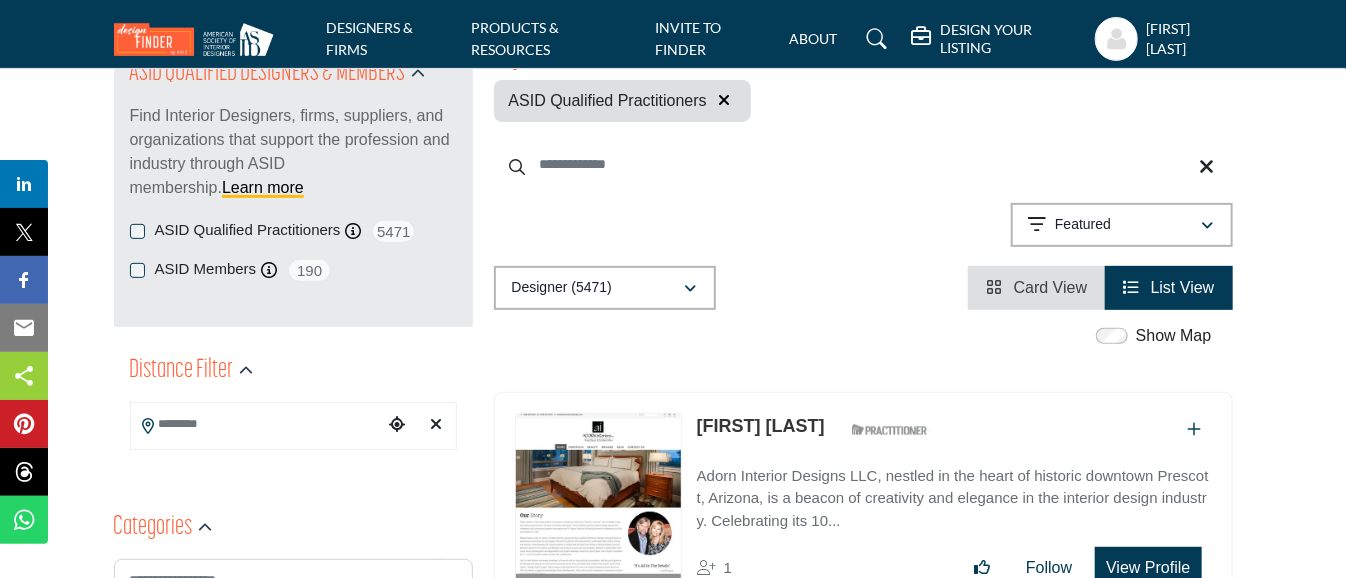 click at bounding box center (863, 164) 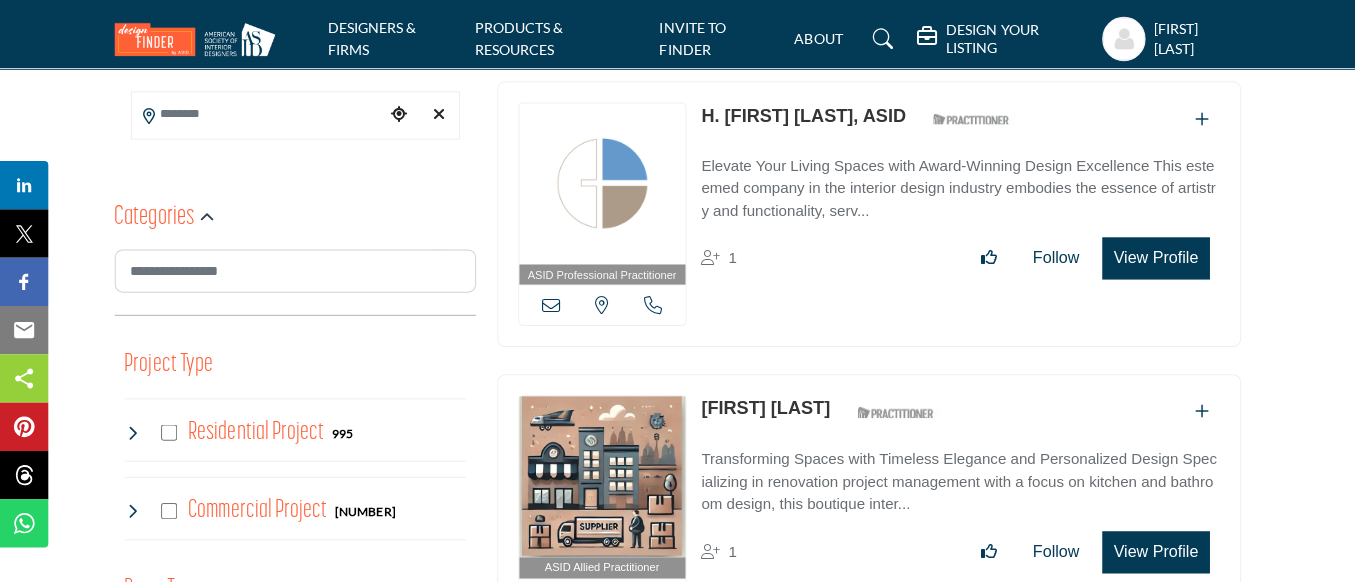 scroll, scrollTop: 614, scrollLeft: 0, axis: vertical 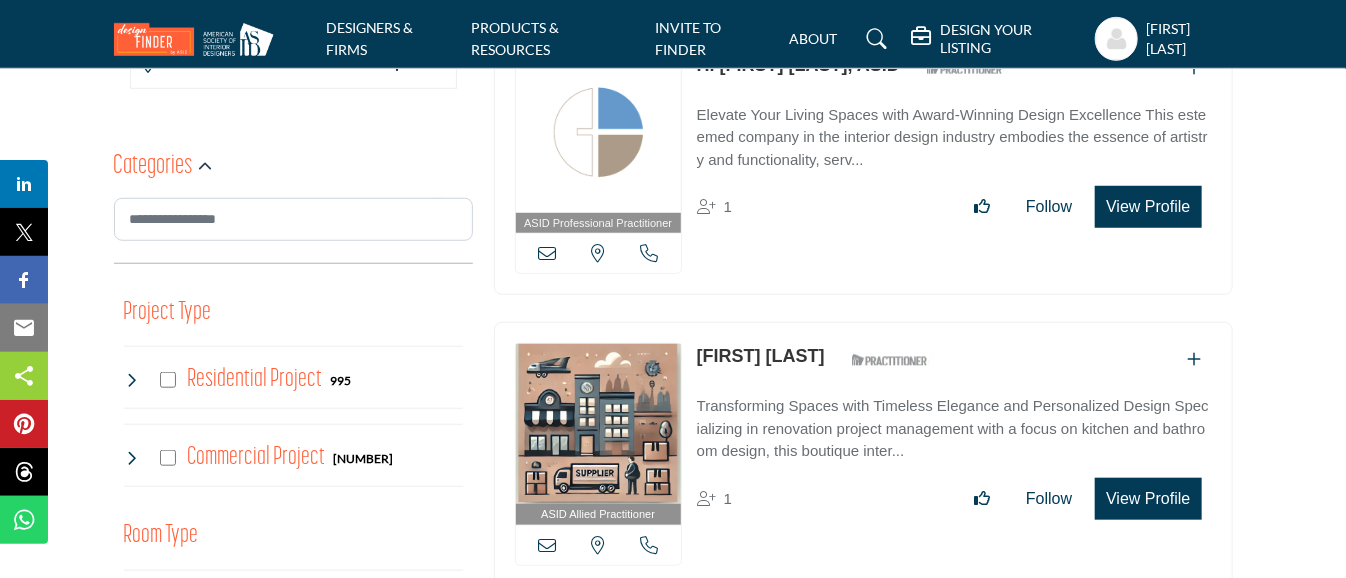 type on "**********" 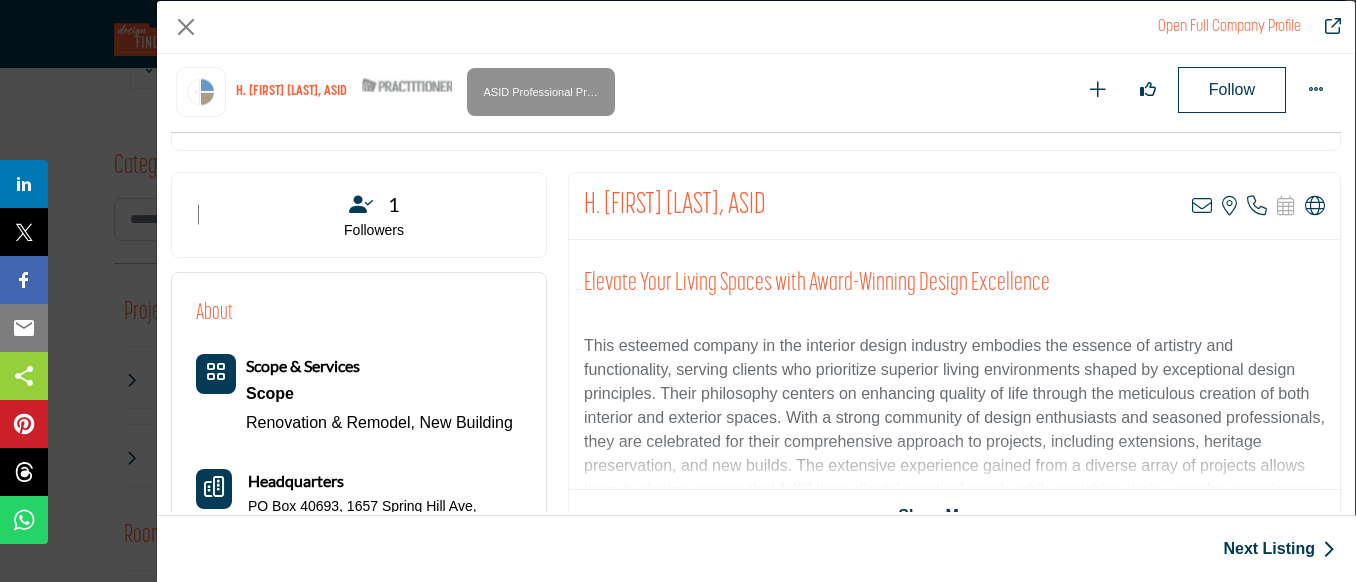 scroll, scrollTop: 452, scrollLeft: 0, axis: vertical 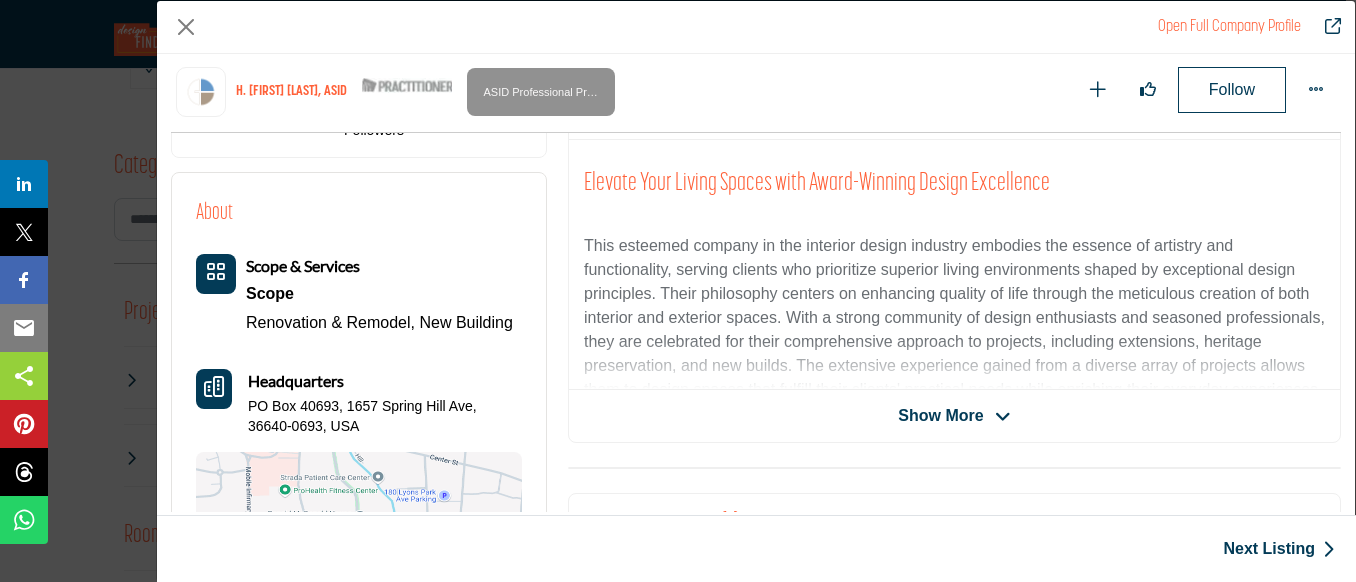 drag, startPoint x: 996, startPoint y: 410, endPoint x: 1005, endPoint y: 417, distance: 11.401754 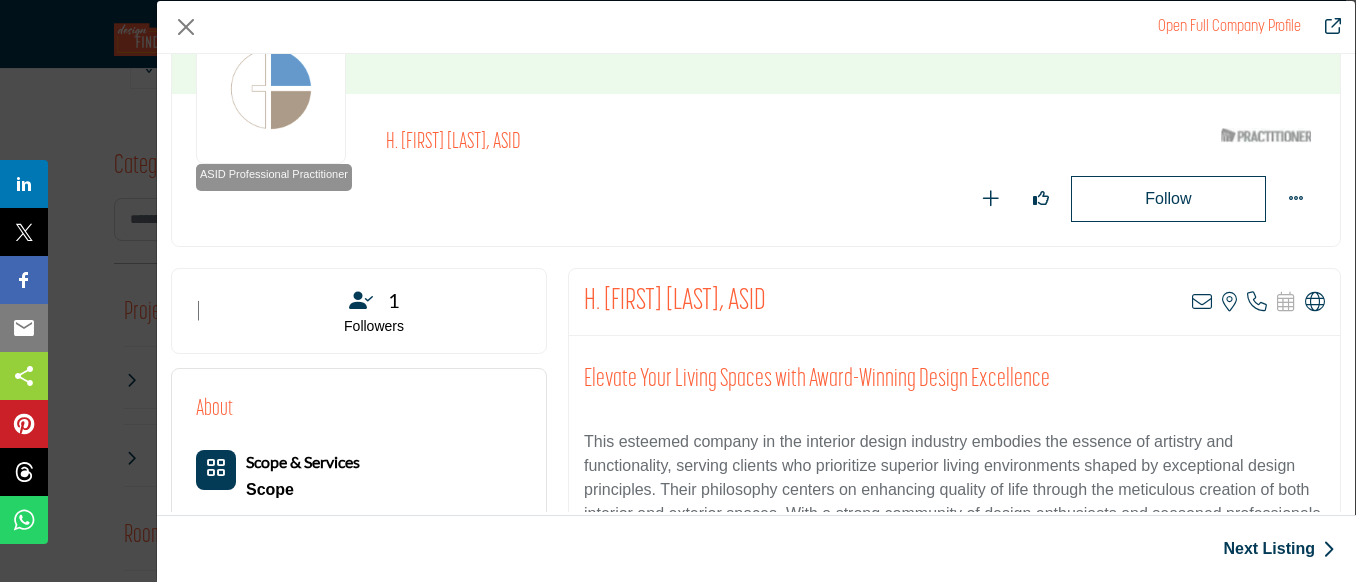 scroll, scrollTop: 155, scrollLeft: 0, axis: vertical 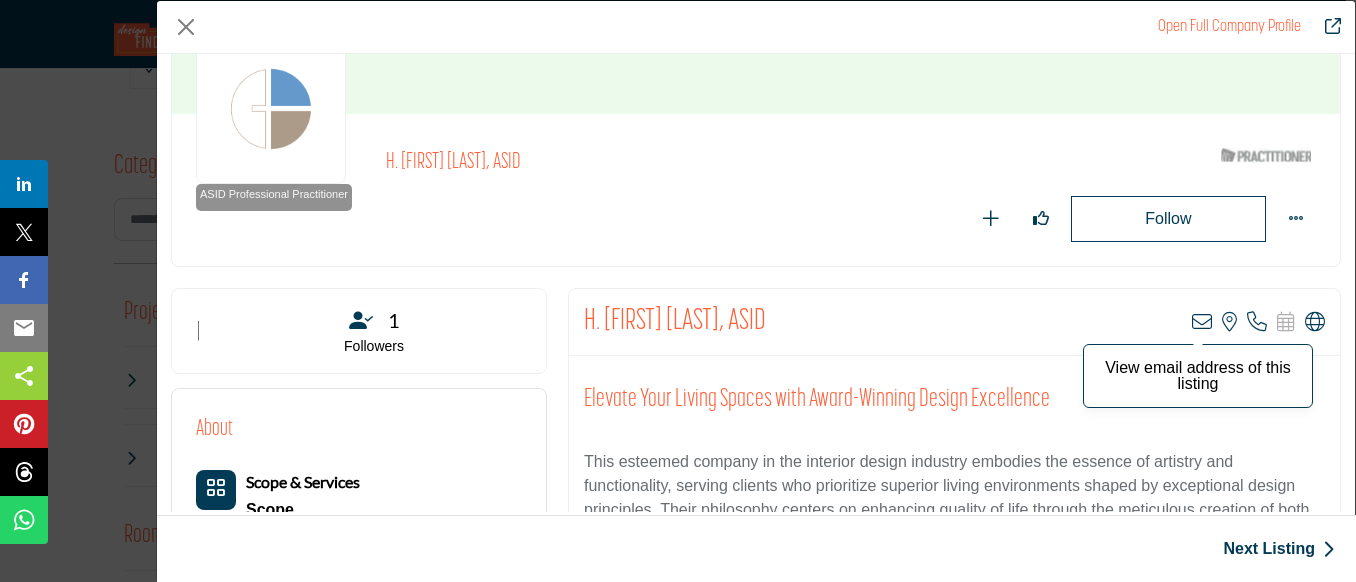 click at bounding box center (1202, 322) 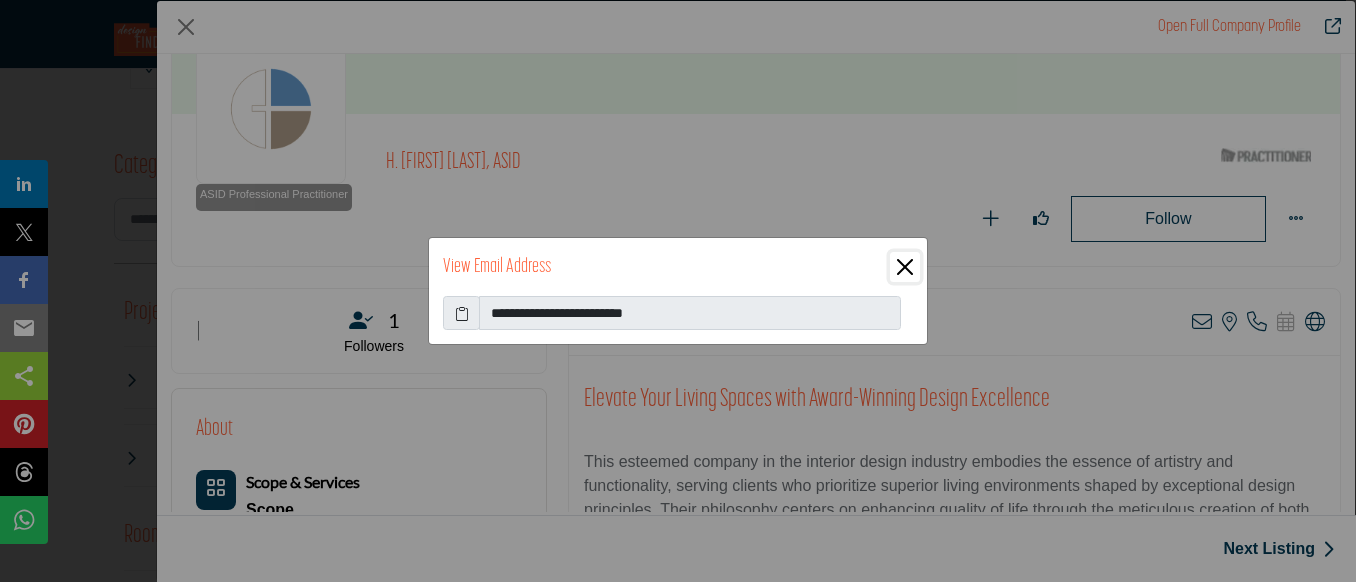 click at bounding box center [905, 267] 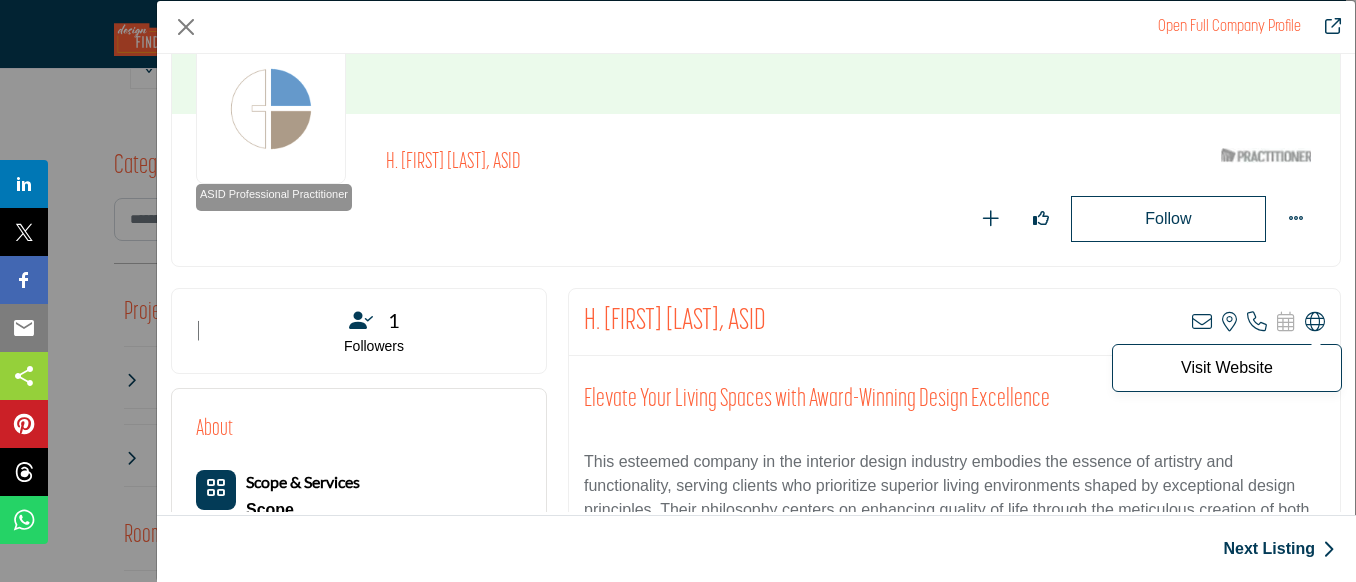 click at bounding box center (1315, 322) 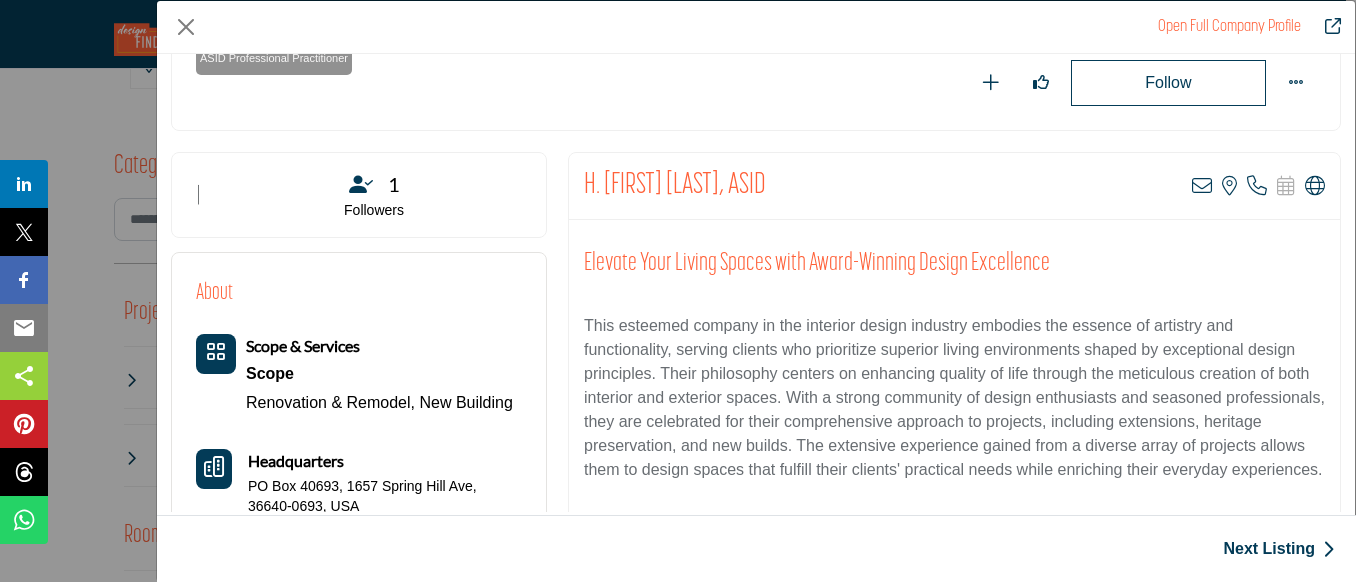 scroll, scrollTop: 277, scrollLeft: 0, axis: vertical 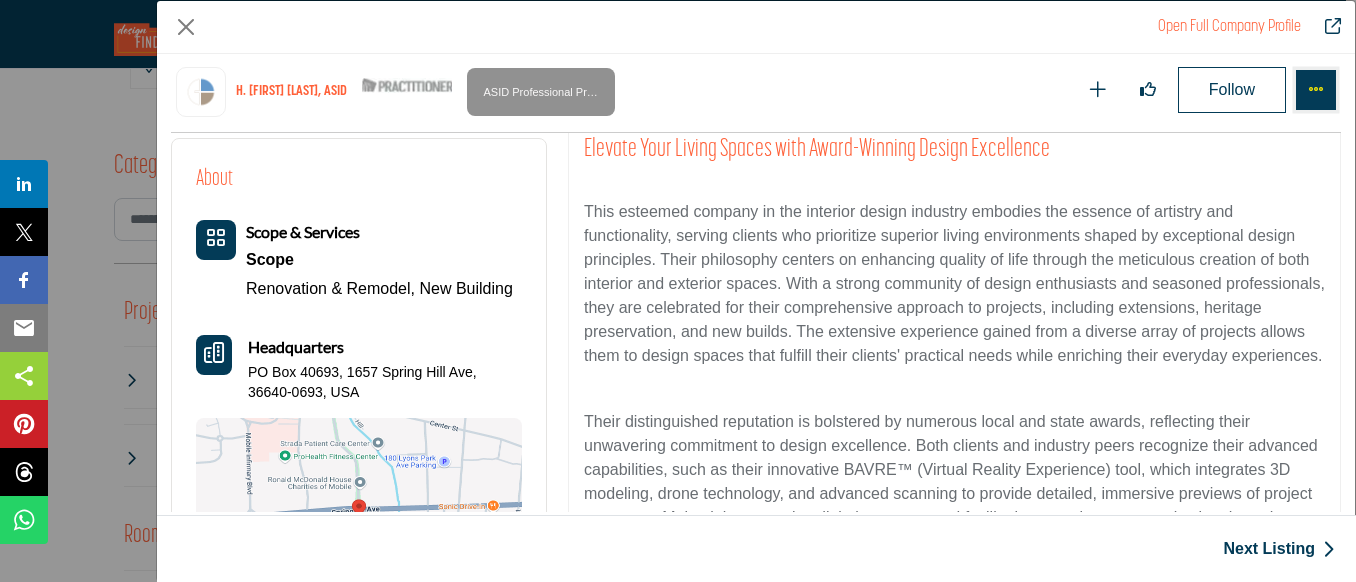click at bounding box center [1316, 89] 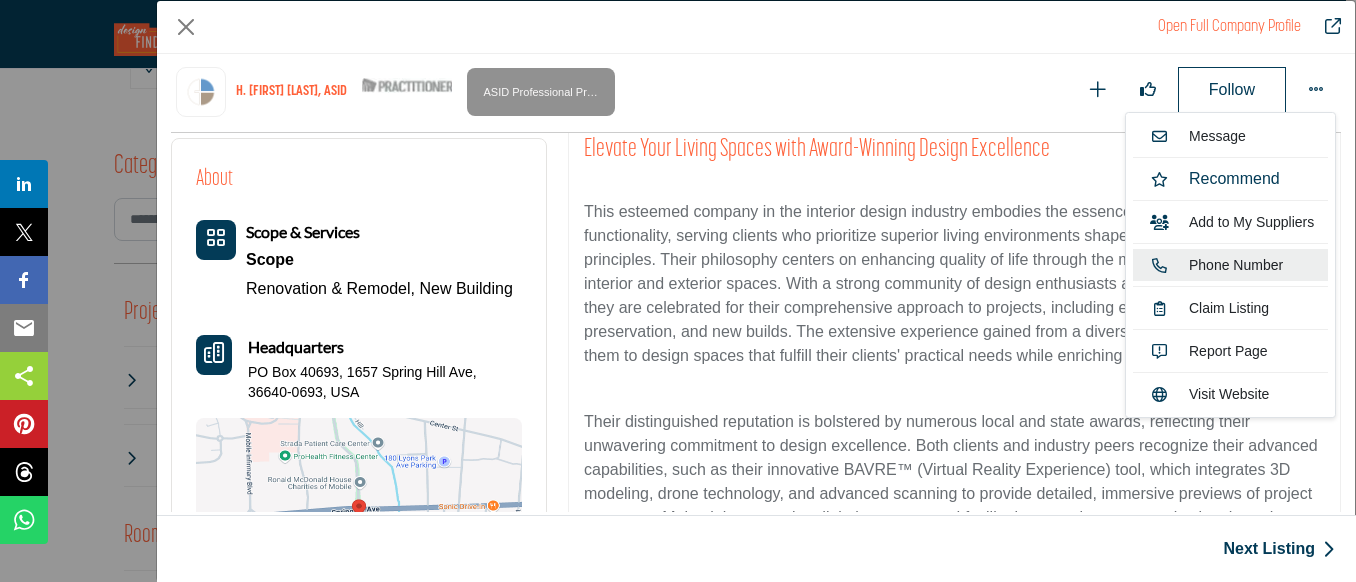 click on "Phone Number" at bounding box center [1230, 265] 